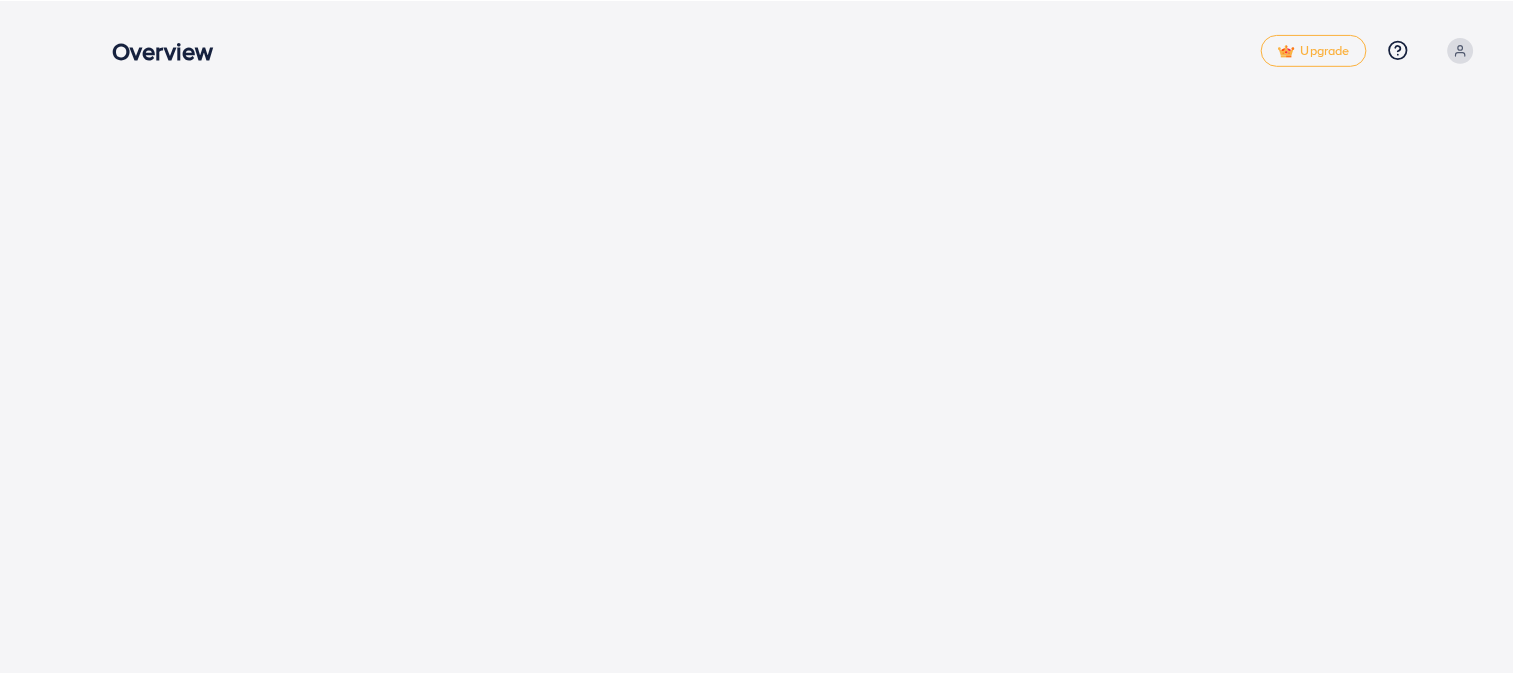 scroll, scrollTop: 0, scrollLeft: 0, axis: both 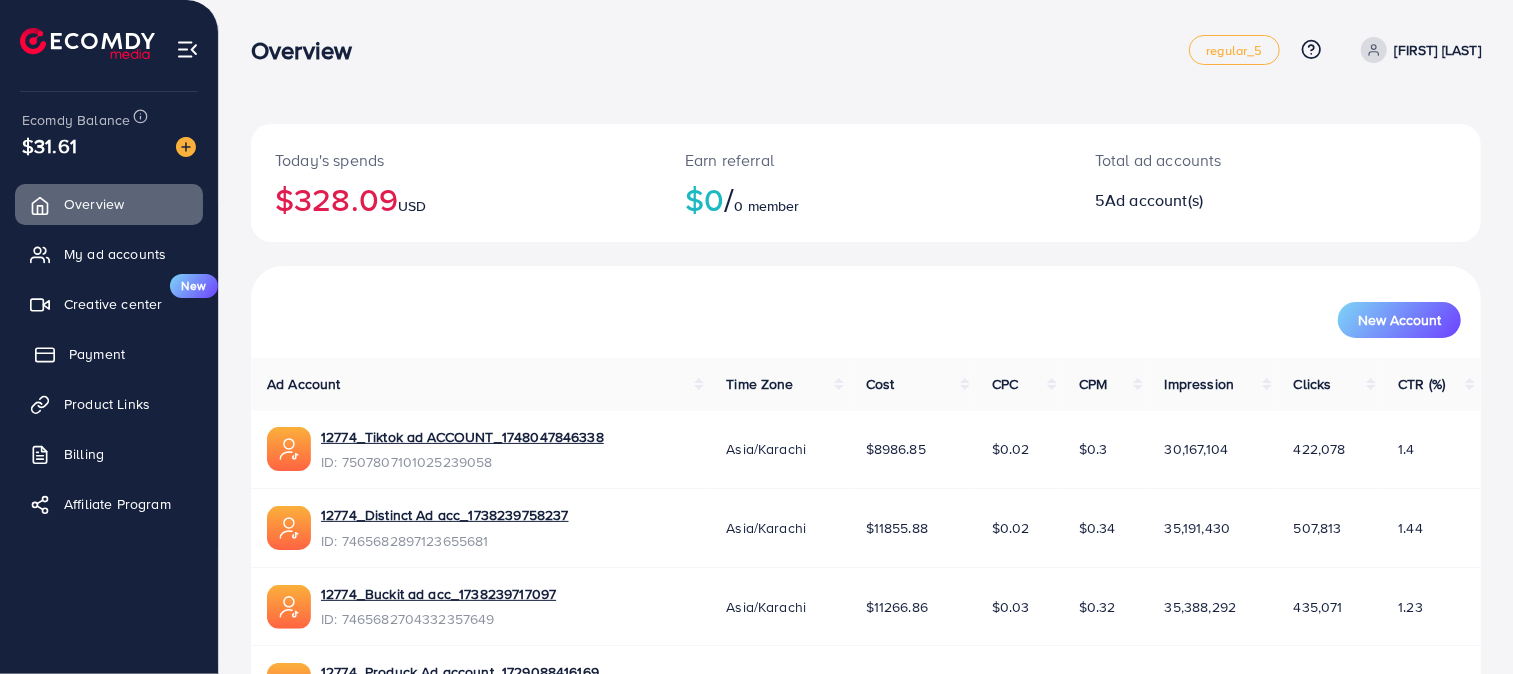 click on "Payment" at bounding box center (97, 354) 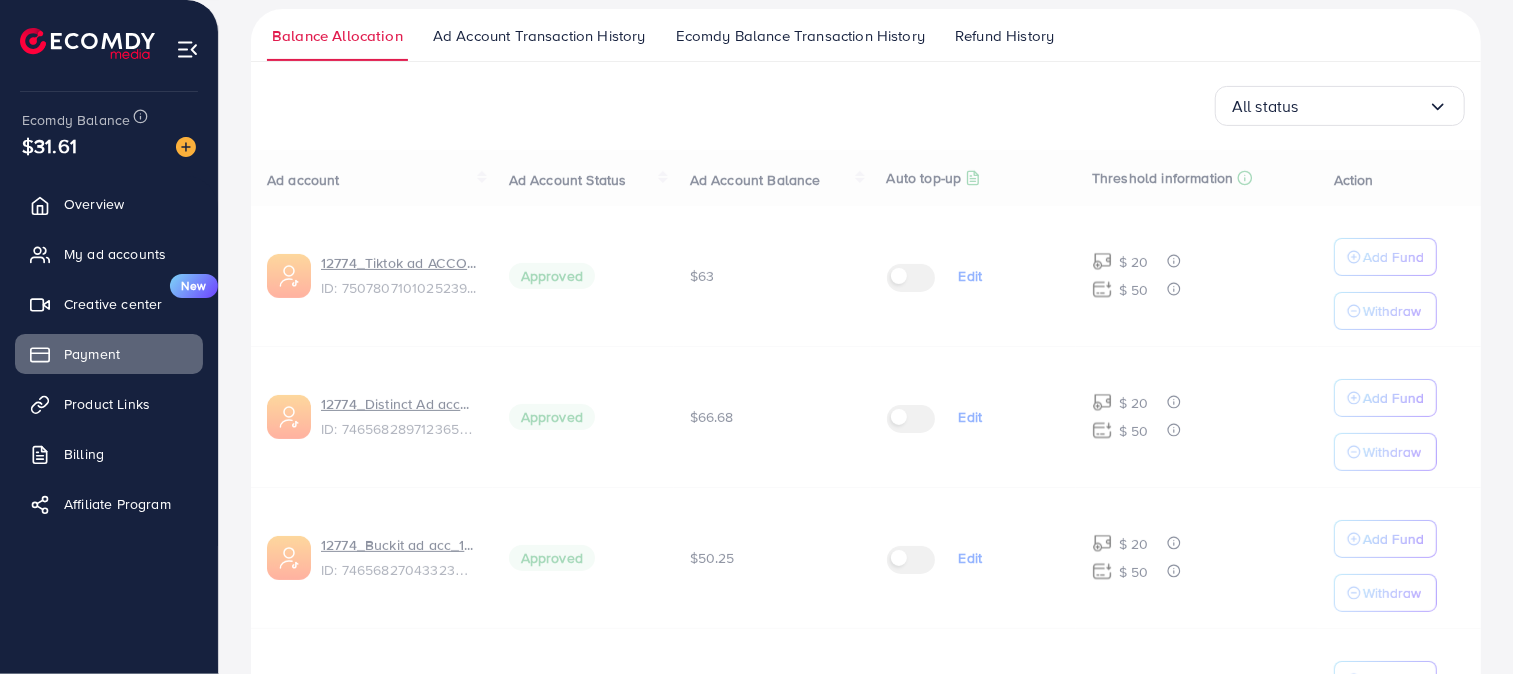 scroll, scrollTop: 0, scrollLeft: 0, axis: both 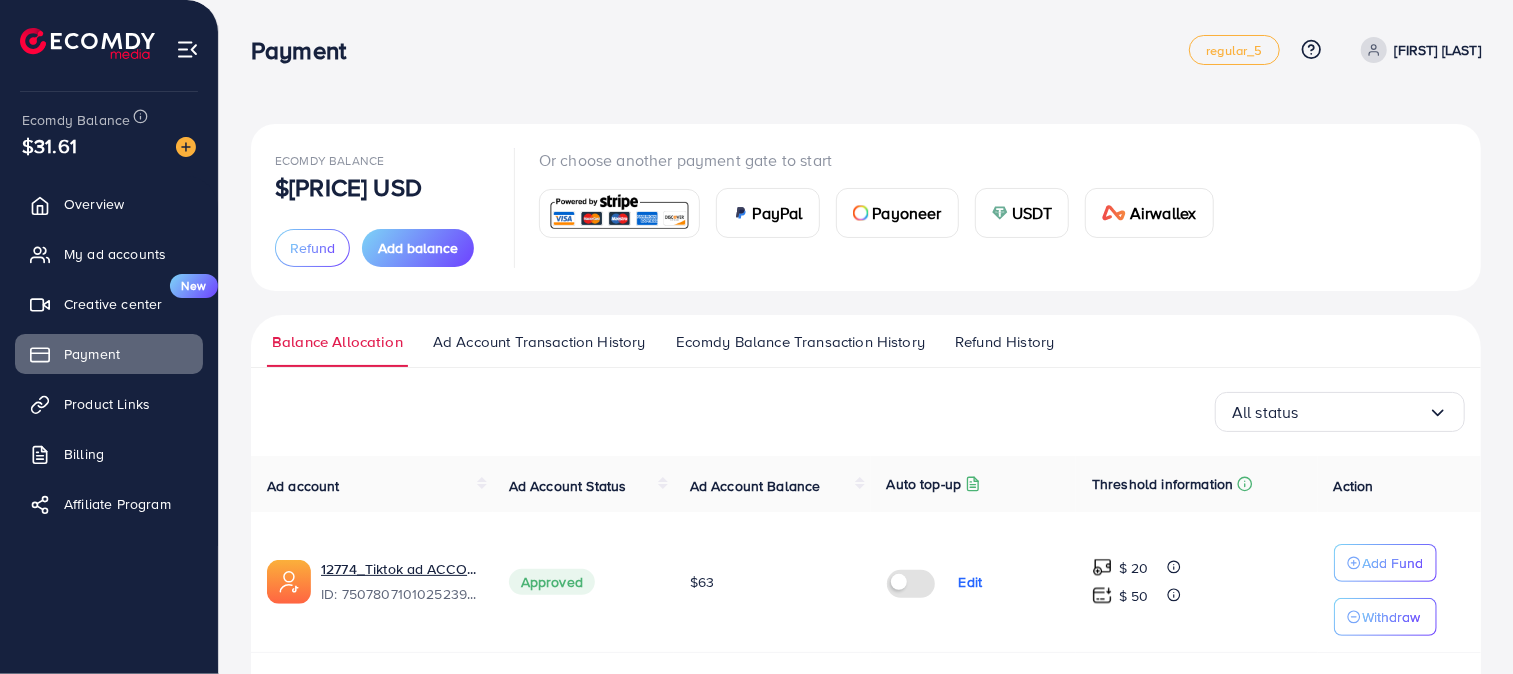 click on "USDT" at bounding box center [1032, 213] 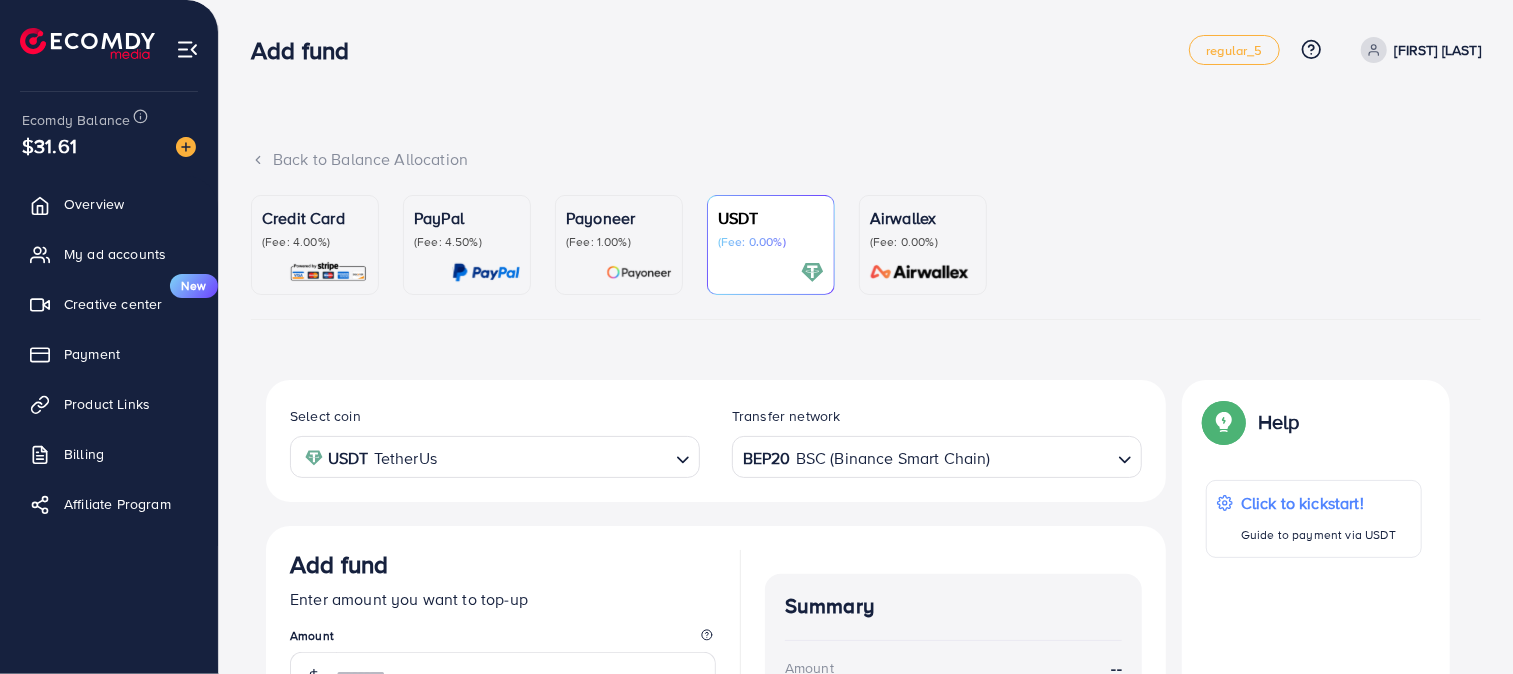 scroll, scrollTop: 24, scrollLeft: 0, axis: vertical 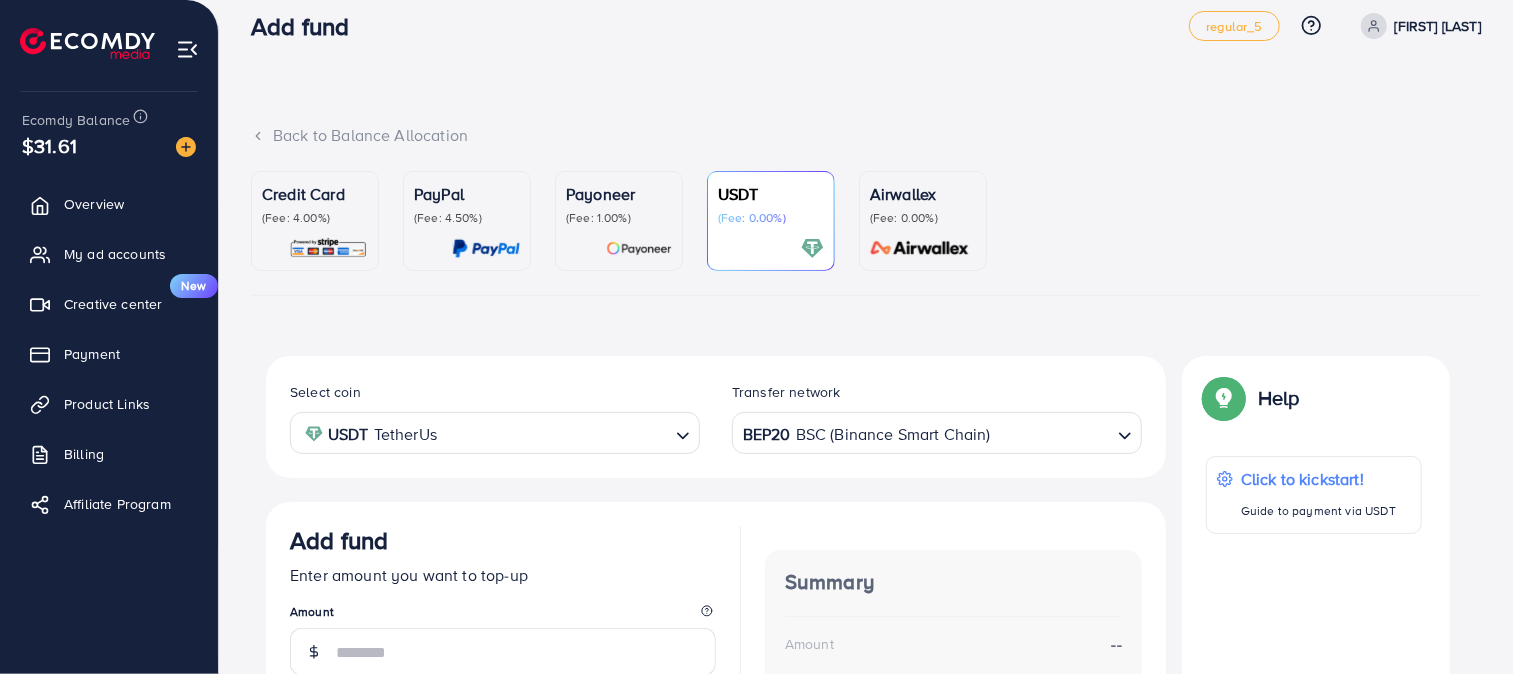 click on "BEP20 BSC (Binance Smart Chain)" at bounding box center [925, 431] 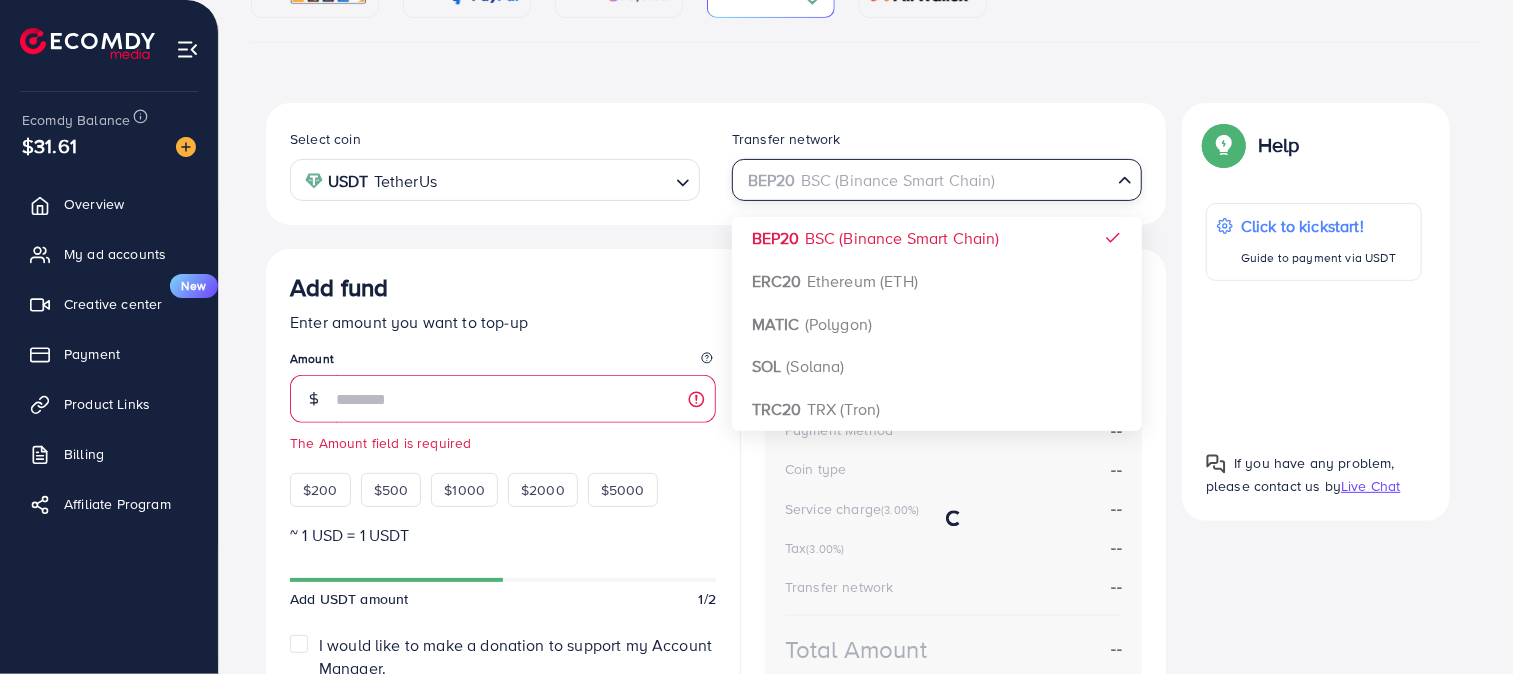 scroll, scrollTop: 292, scrollLeft: 0, axis: vertical 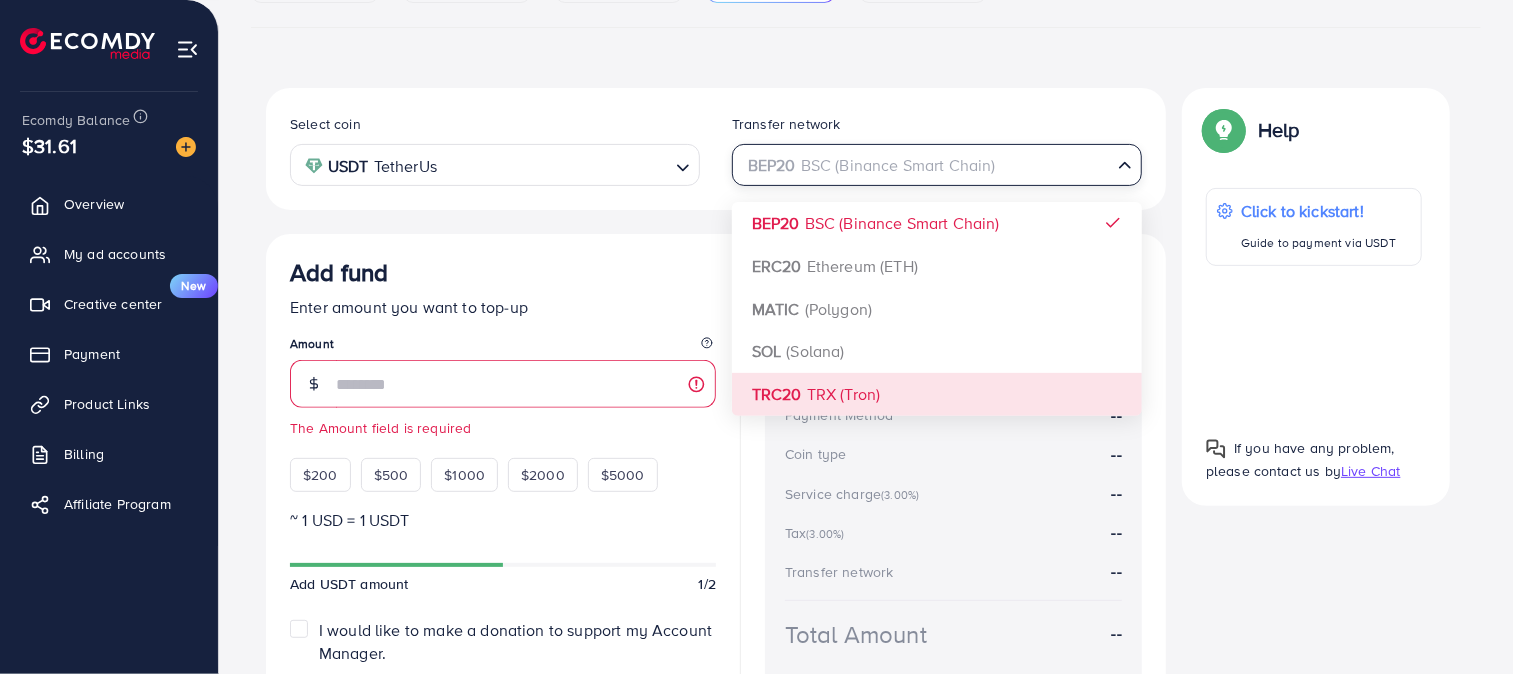 click on "Select coin   USDT TetherUs           Loading...     Transfer network   BEP20 BSC (Binance Smart Chain)           Loading...     BEP20 BSC (Binance Smart Chain) ERC20 Ethereum (ETH) MATIC (Polygon) SOL (Solana) TRC20 TRX (Tron)        Add fund  Enter amount you want to top-up Amount  The Amount field is required  $200 $500 $1000 $2000 $5000  ~ 1 USD = 1 USDT   Add USDT amount  1/2 I would like to make a donation to support my Account Manager. 5% 10% 15% 20%  Continue   Summary   Amount   --   Payment Method   --   Coin type   --   Service charge   (3.00%)   --   Tax   (3.00%)   --   Transfer network   --   Total Amount   --" at bounding box center (716, 418) 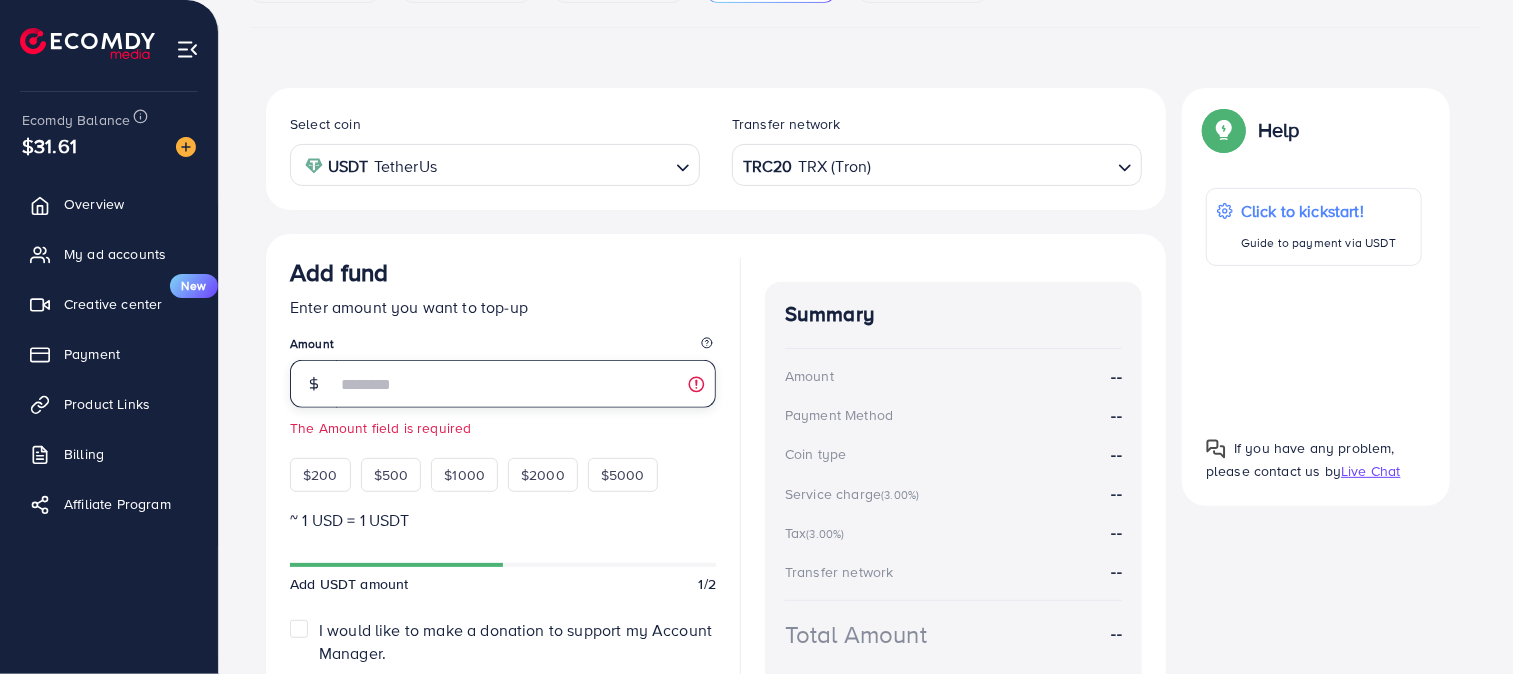 click at bounding box center [526, 384] 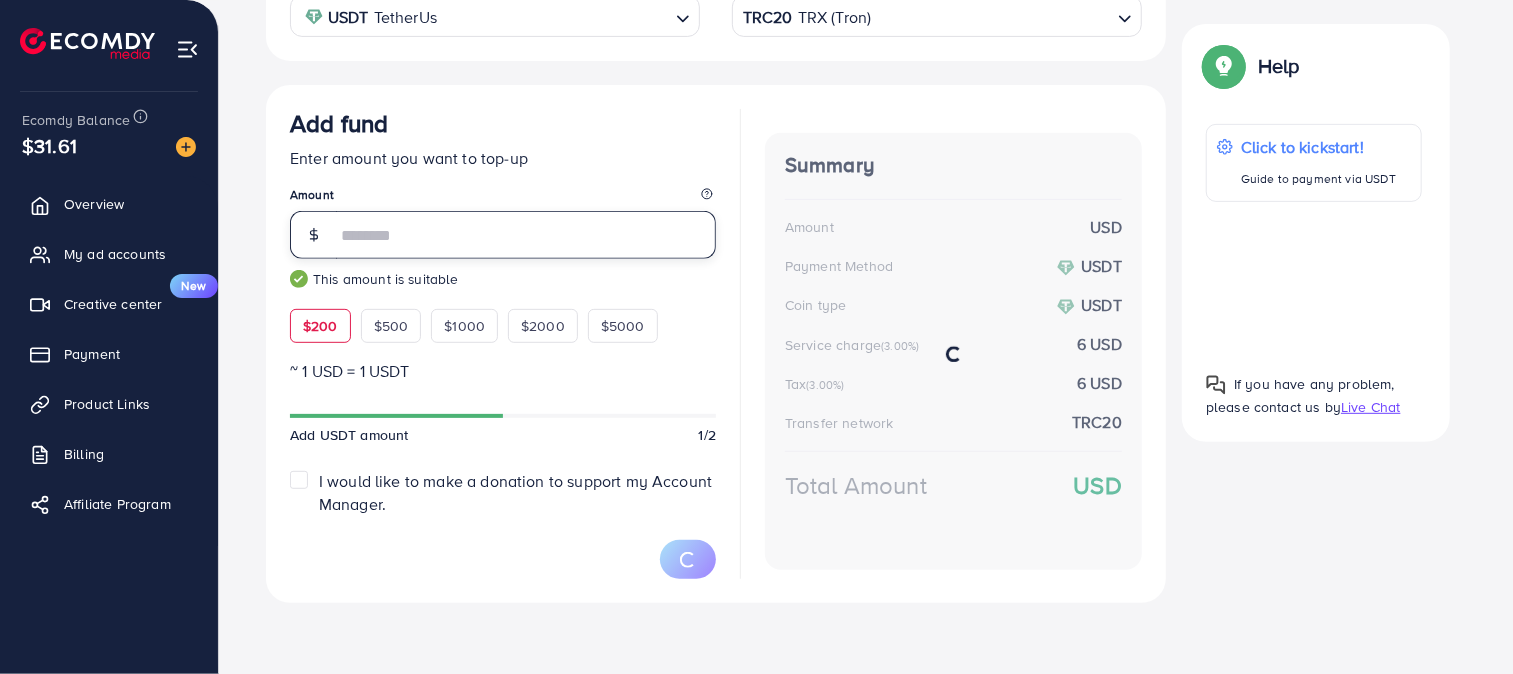 scroll, scrollTop: 437, scrollLeft: 0, axis: vertical 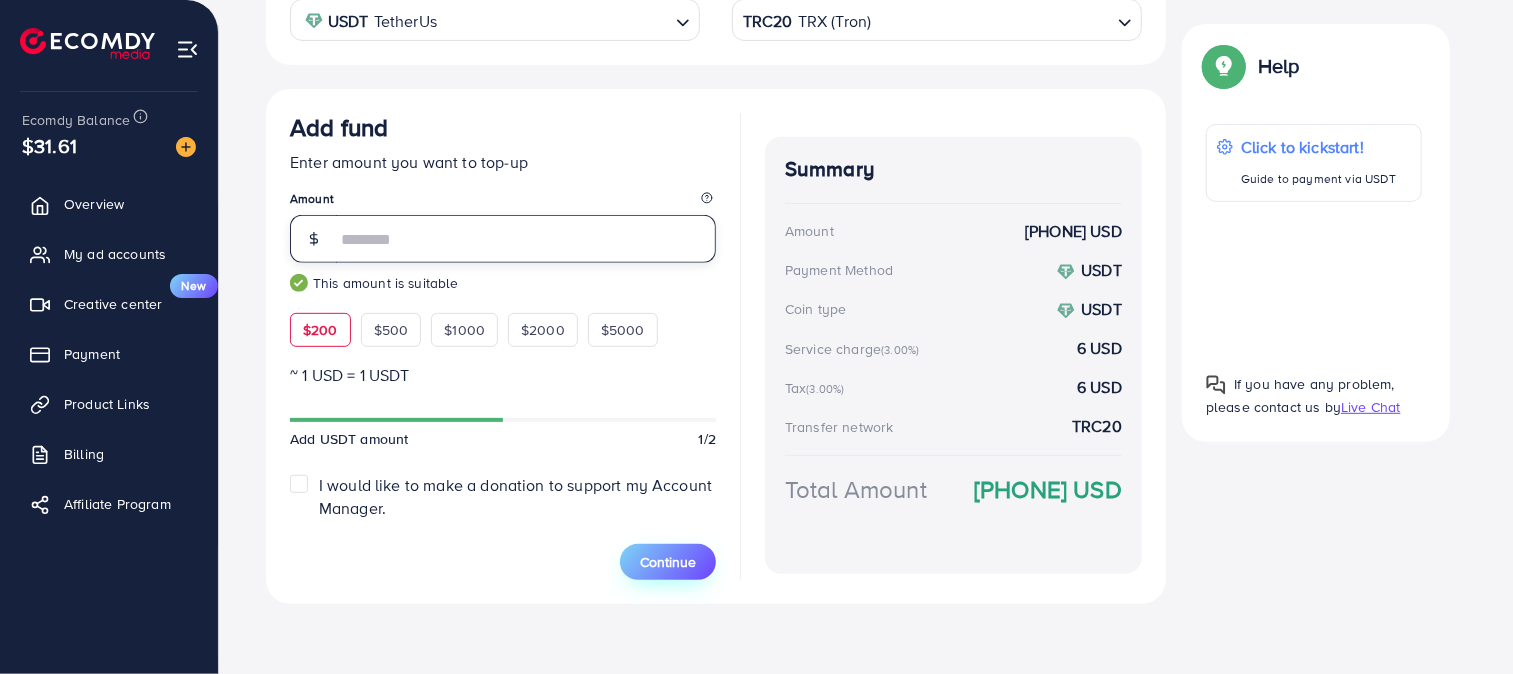 type on "***" 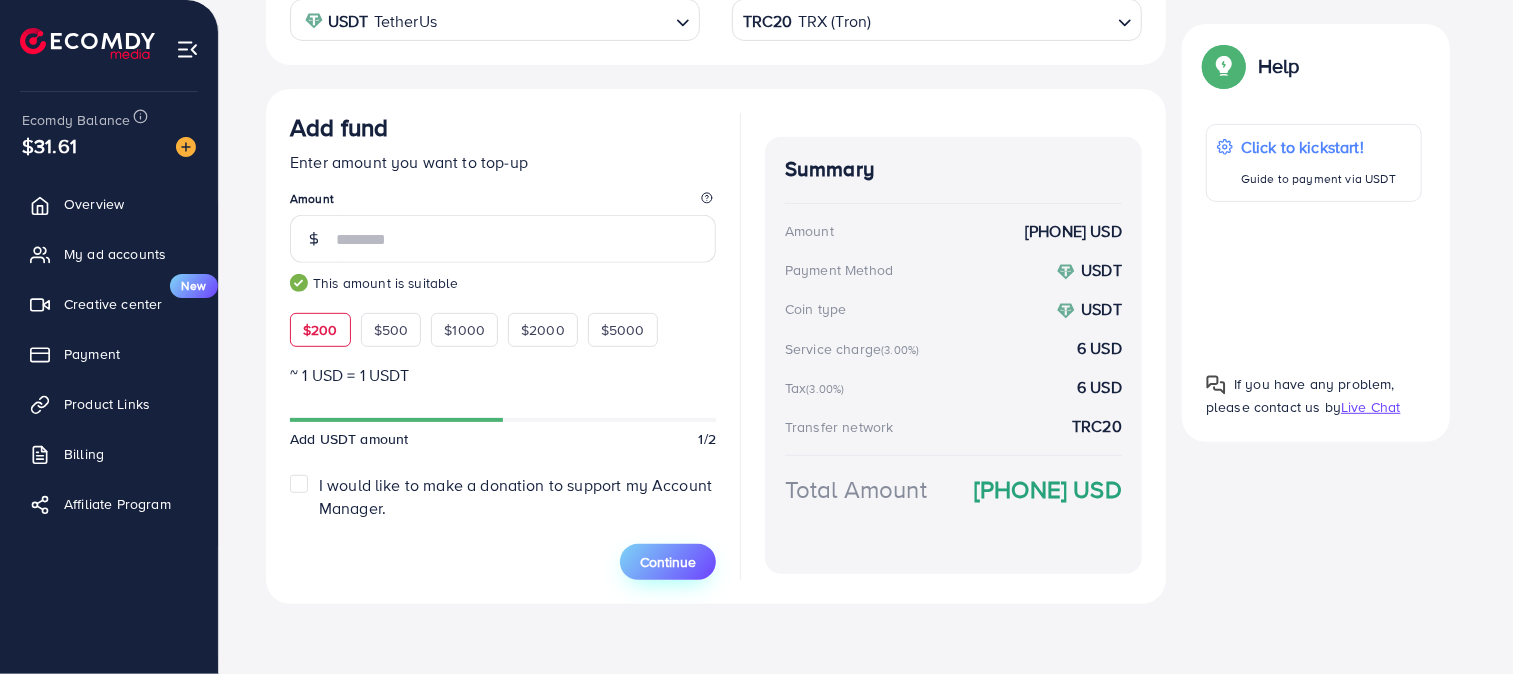click on "Continue" at bounding box center [668, 562] 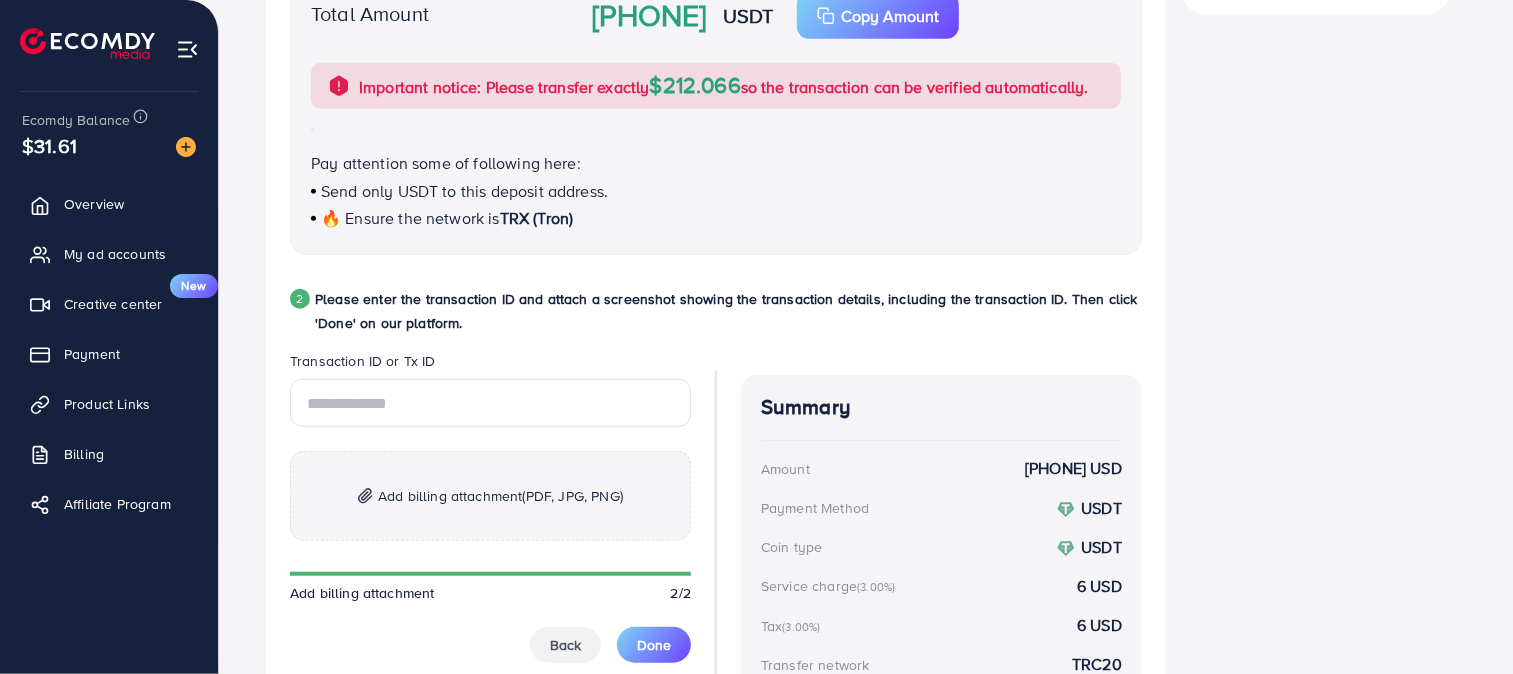 scroll, scrollTop: 787, scrollLeft: 0, axis: vertical 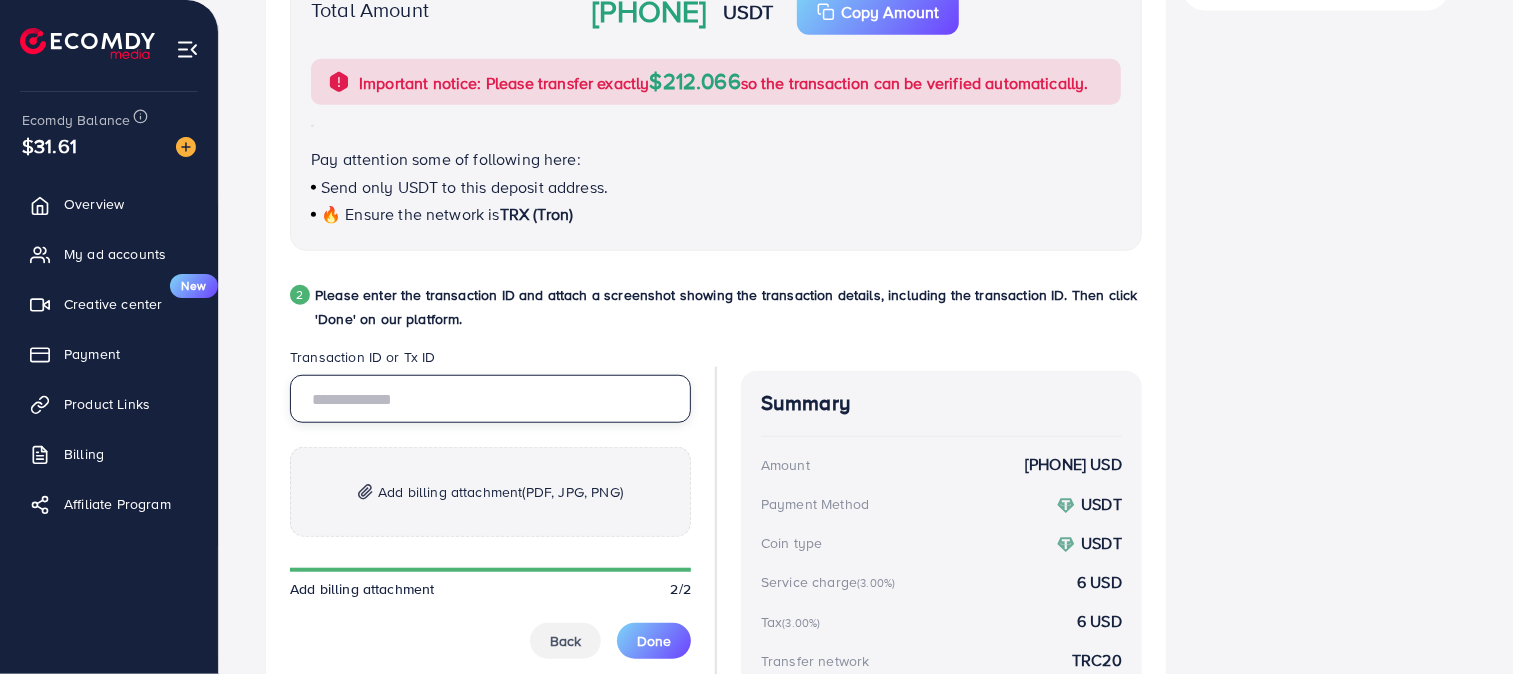 click at bounding box center (490, 399) 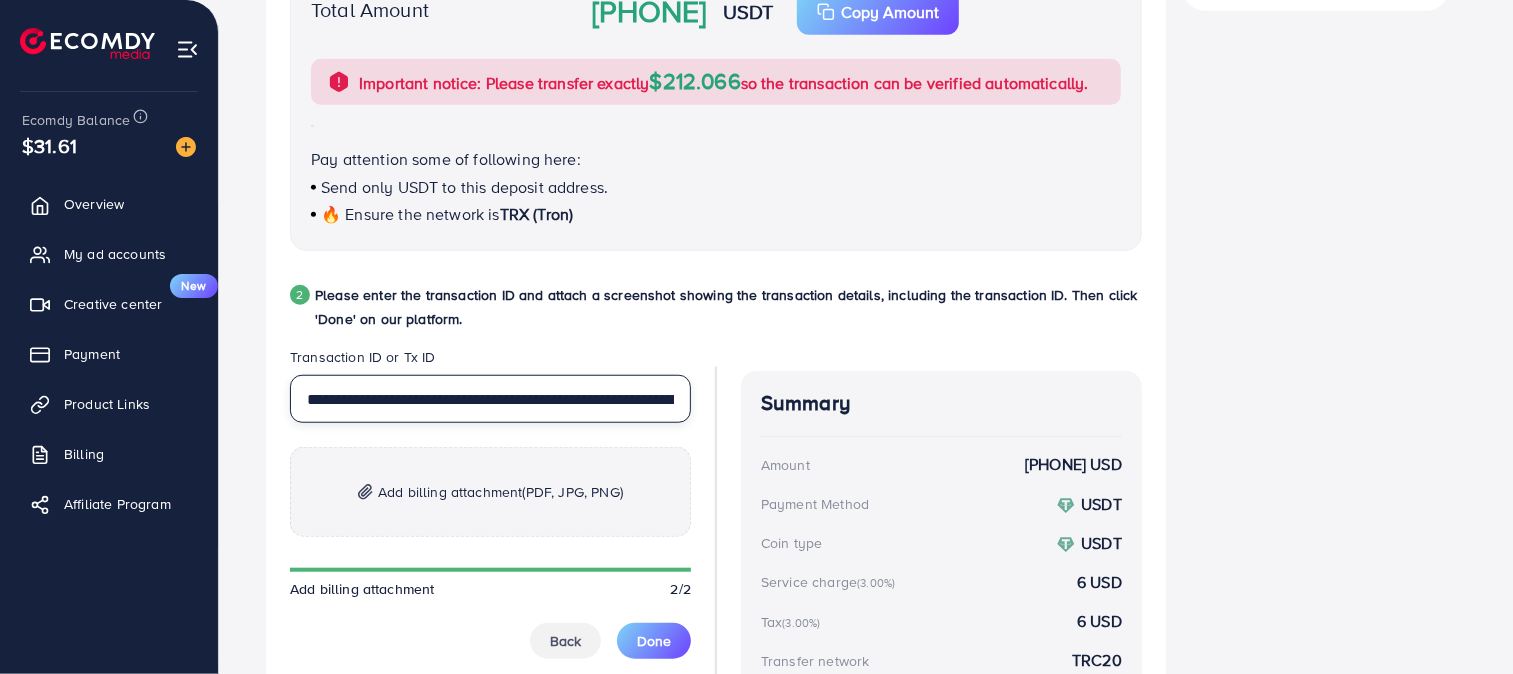 scroll, scrollTop: 0, scrollLeft: 172, axis: horizontal 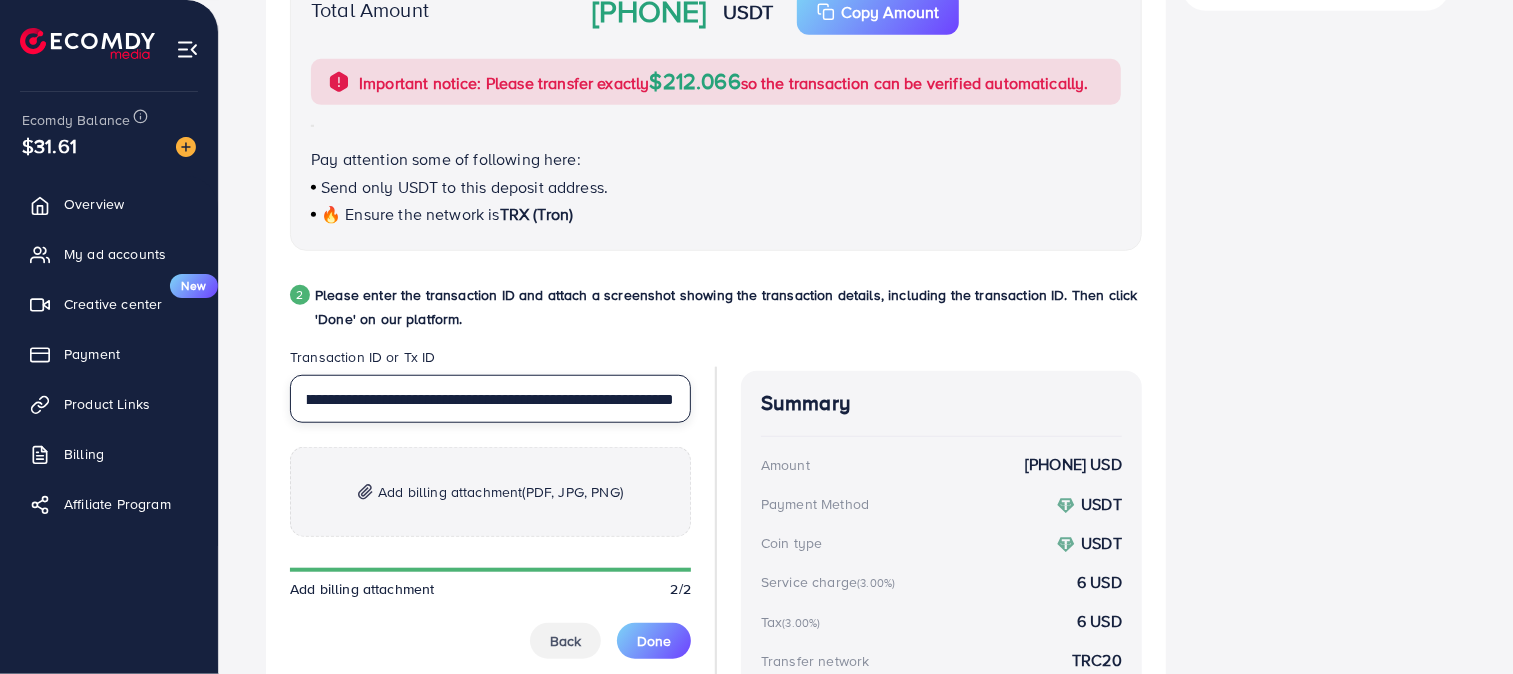 type on "**********" 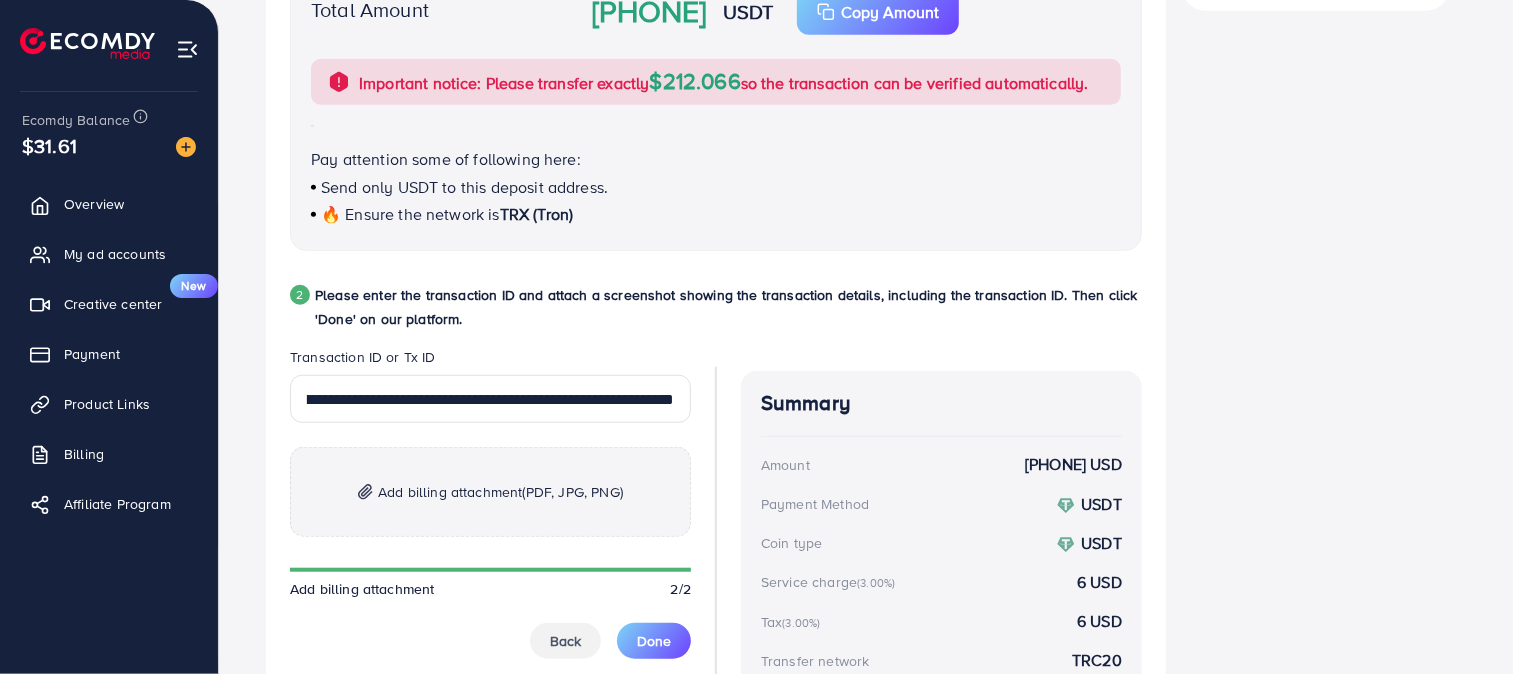 scroll, scrollTop: 0, scrollLeft: 0, axis: both 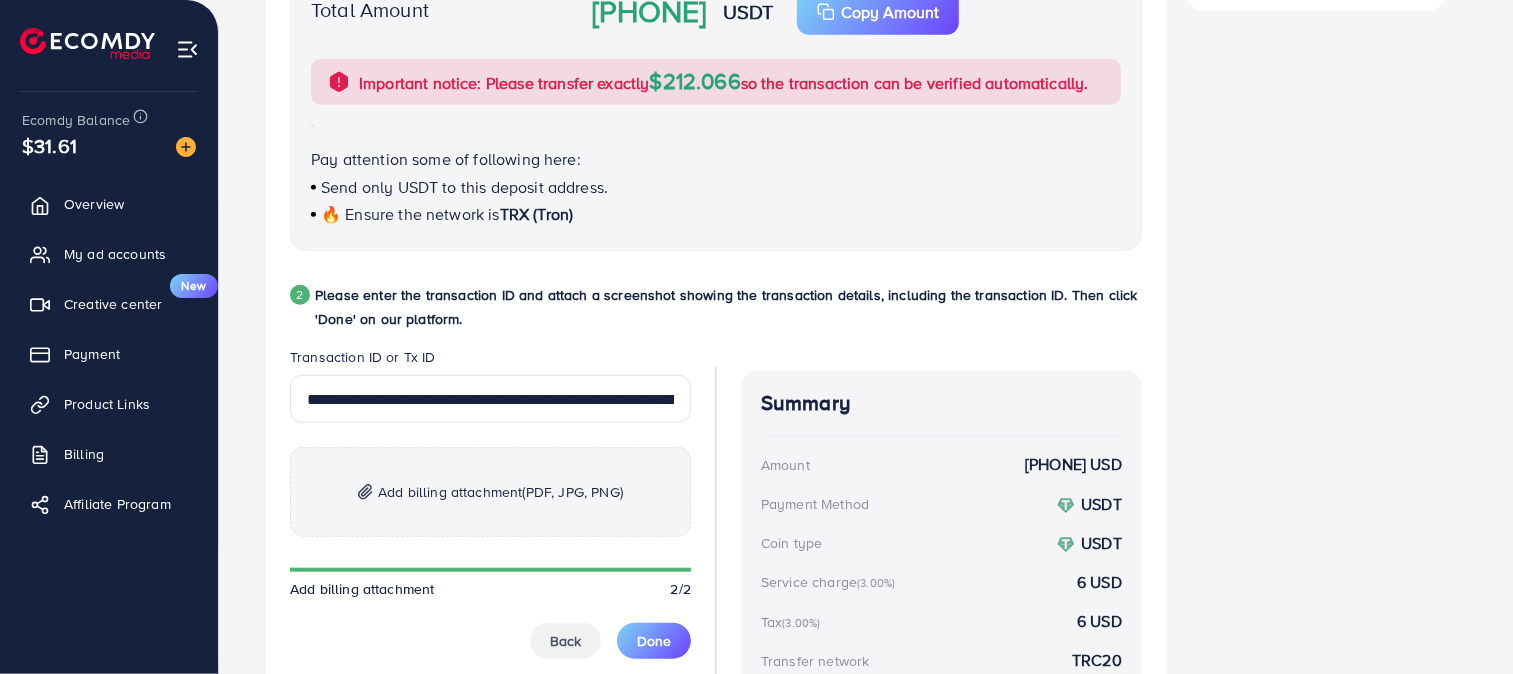 click on "Add billing attachment  (PDF, JPG, PNG)" at bounding box center [500, 492] 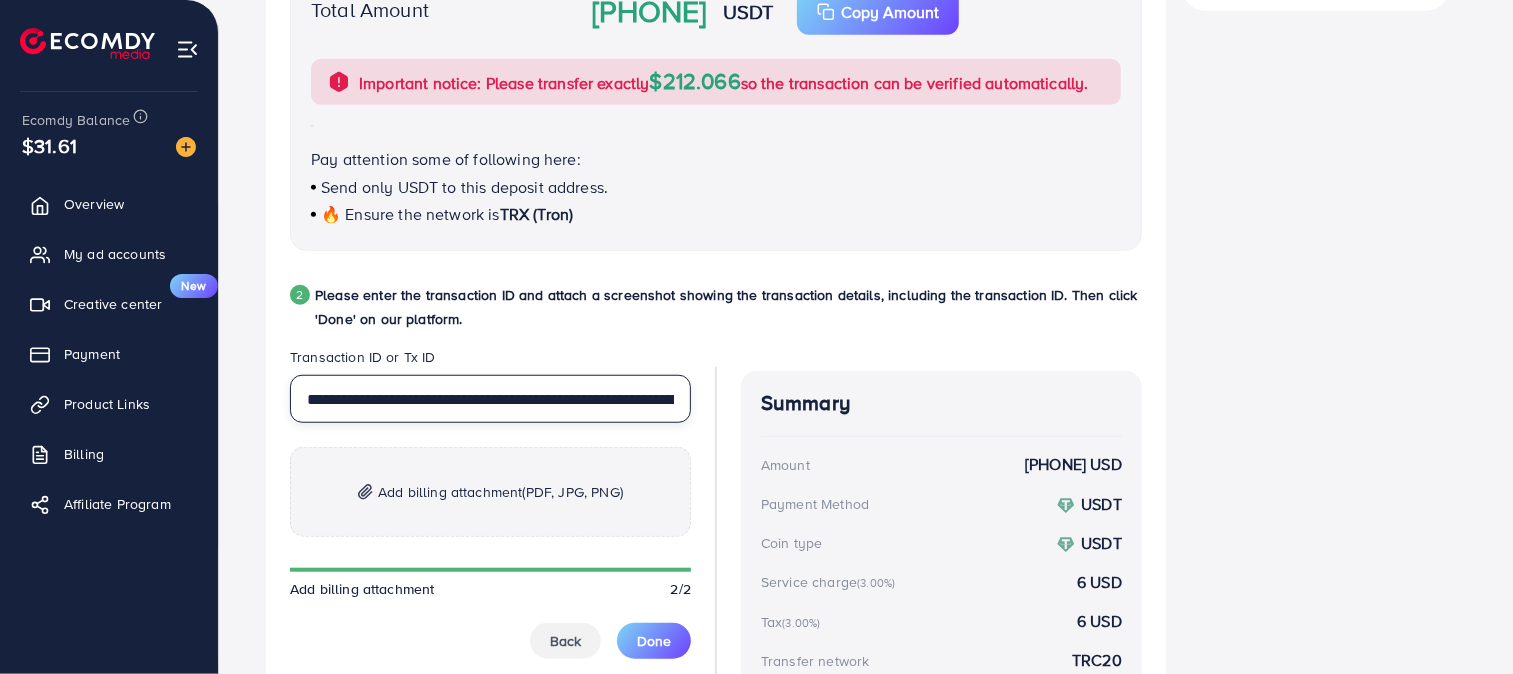 click on "**********" at bounding box center [490, 399] 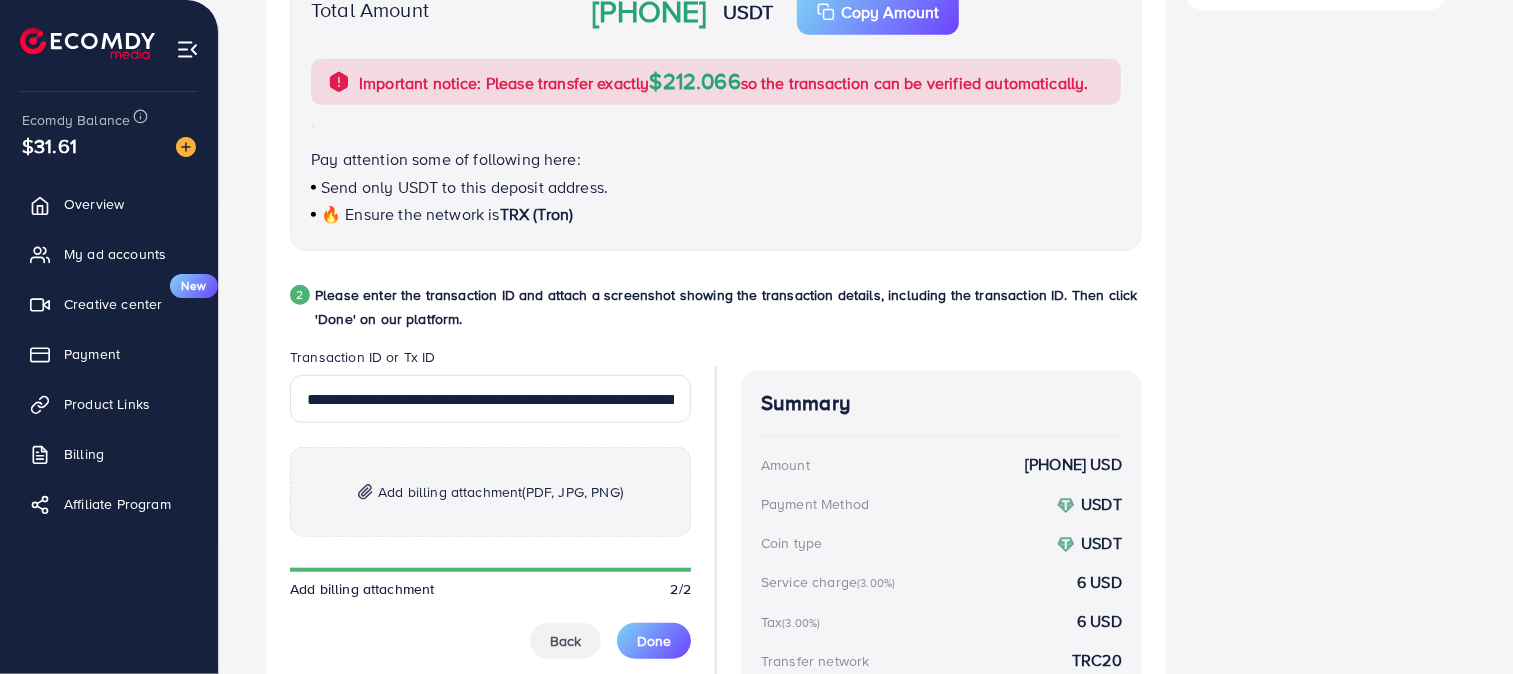 click on "Add billing attachment  (PDF, JPG, PNG)" at bounding box center [490, 492] 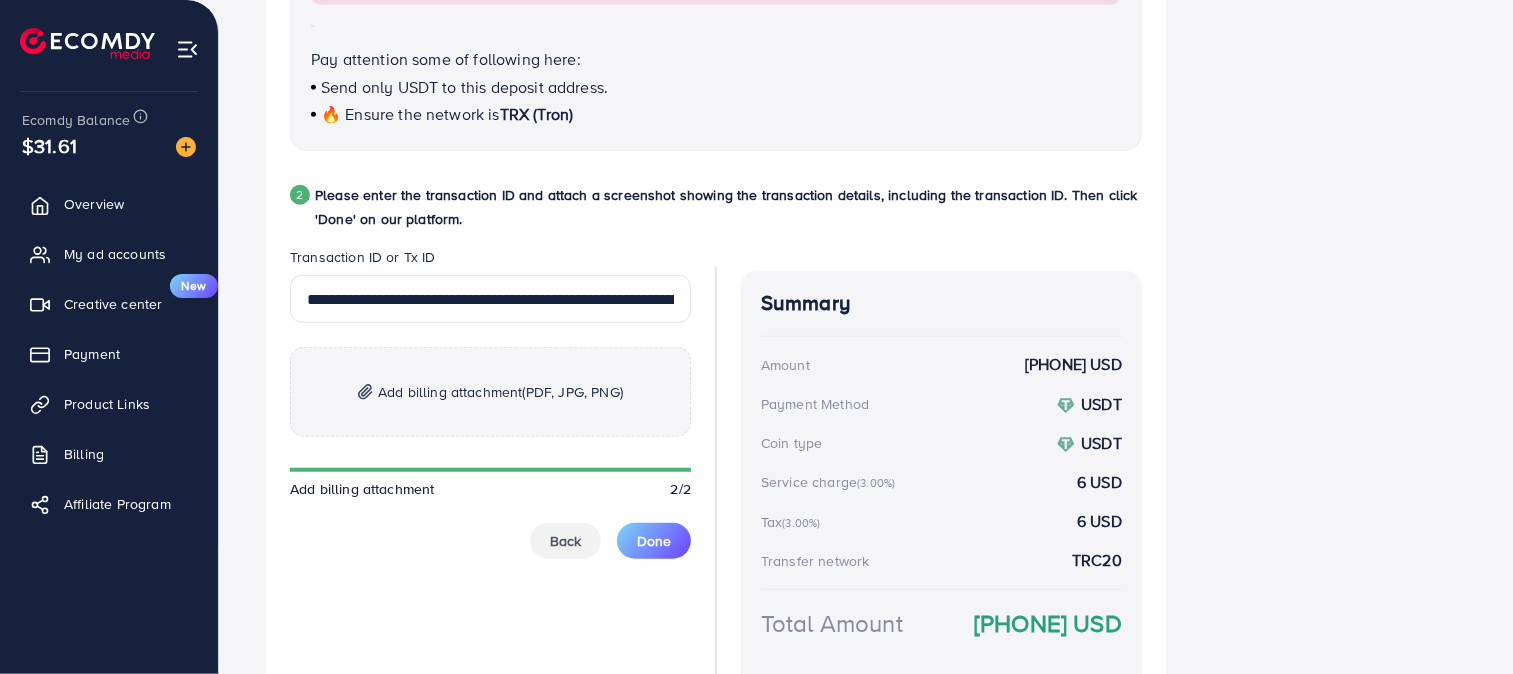scroll, scrollTop: 938, scrollLeft: 0, axis: vertical 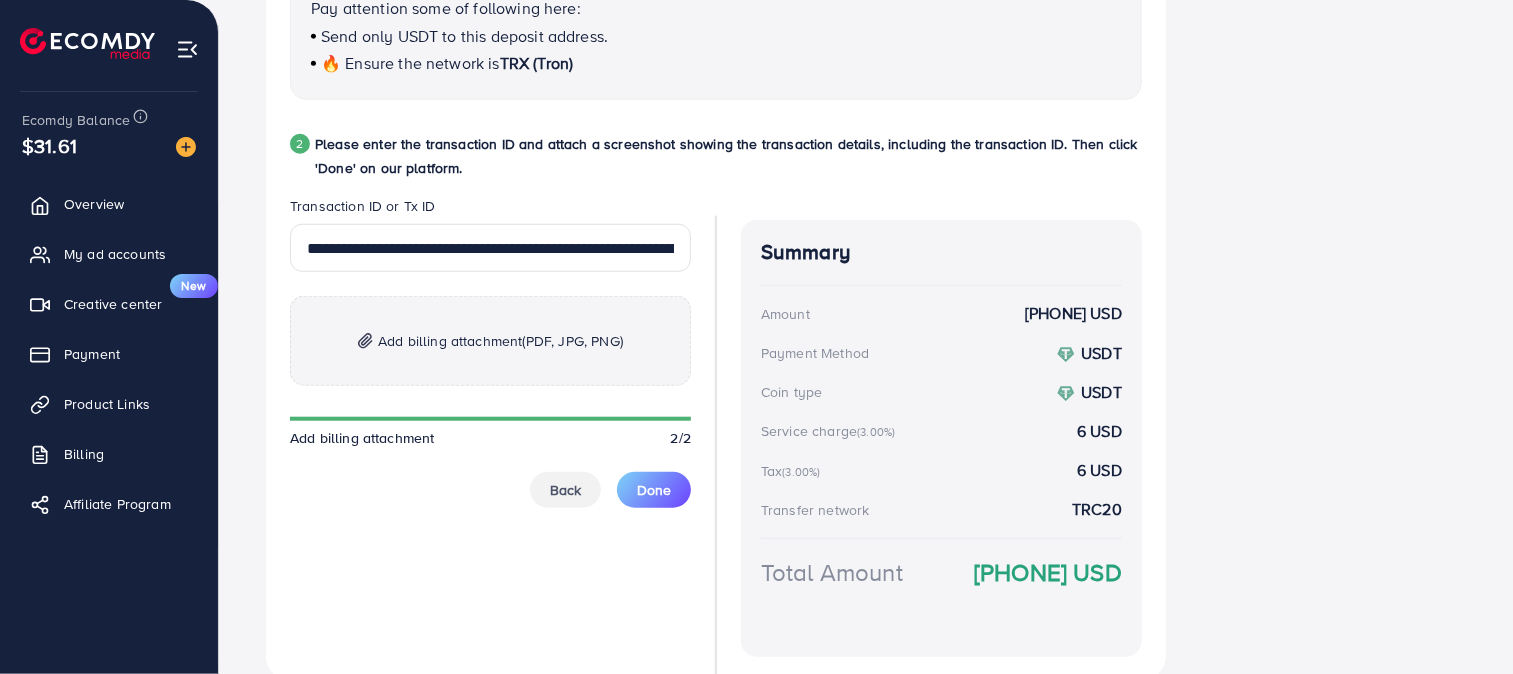 click on "Add billing attachment  (PDF, JPG, PNG)" at bounding box center (490, 341) 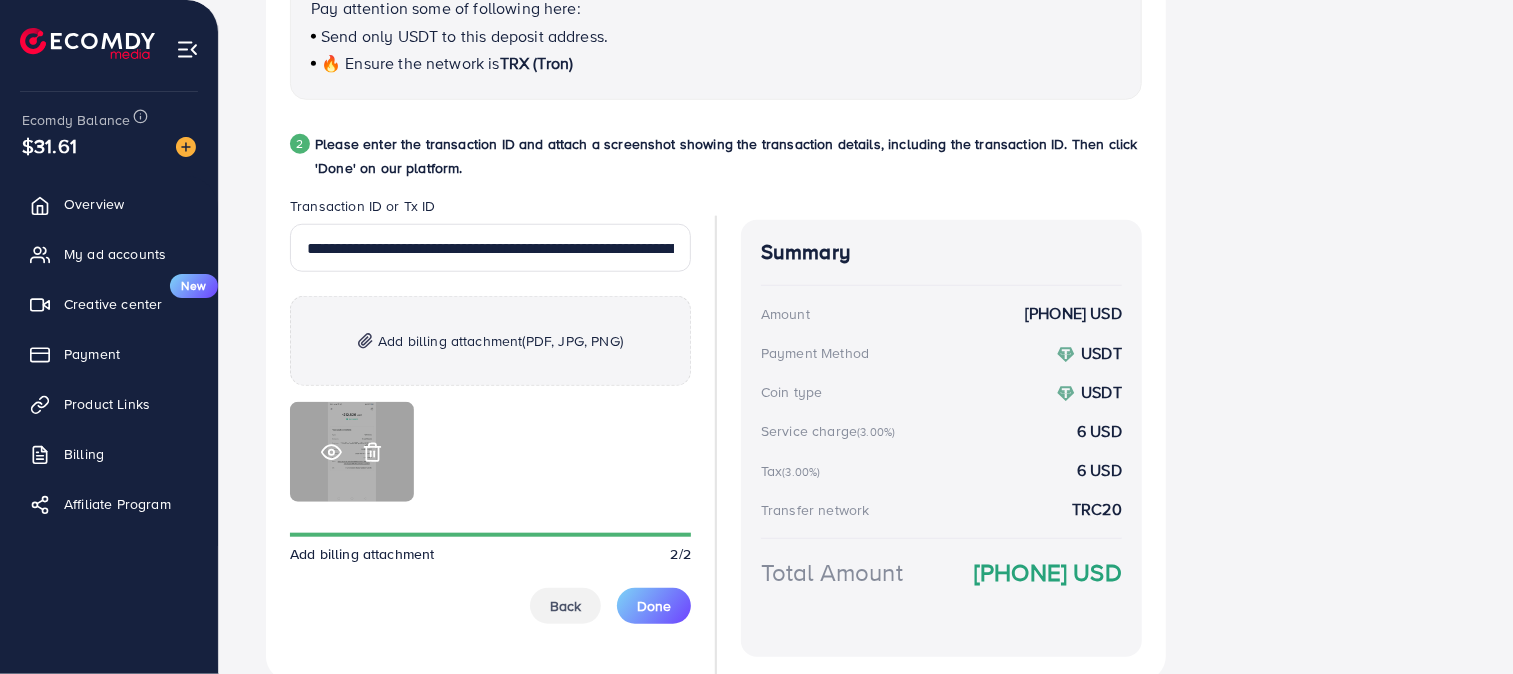 click 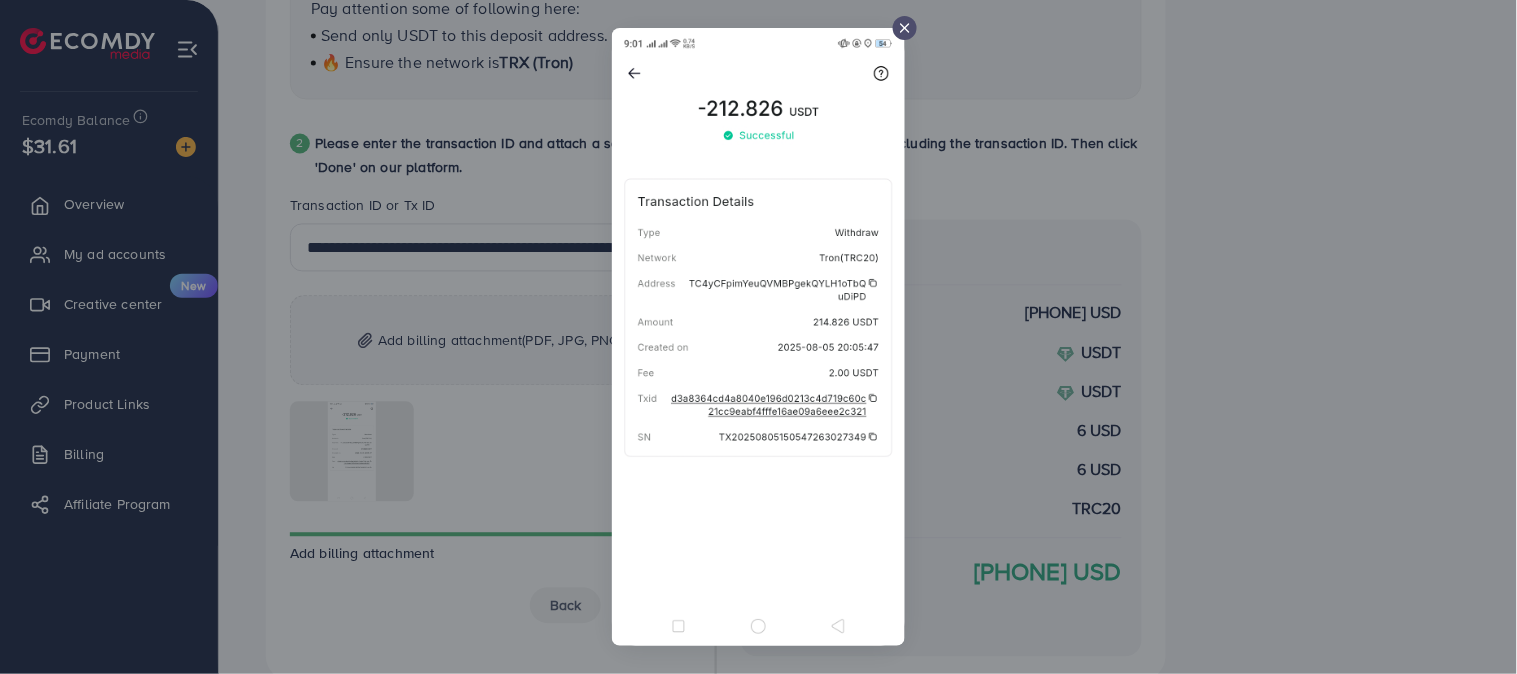 click 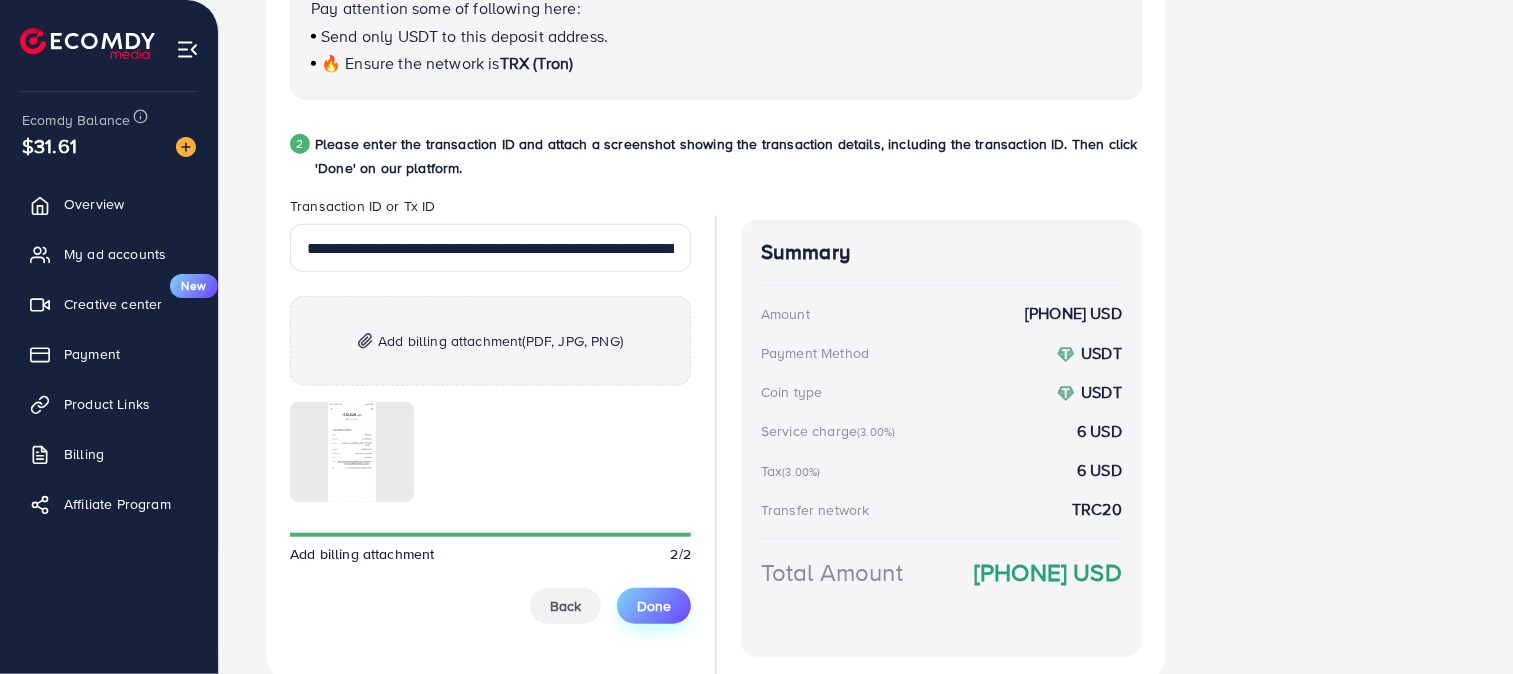 click on "Done" at bounding box center (654, 606) 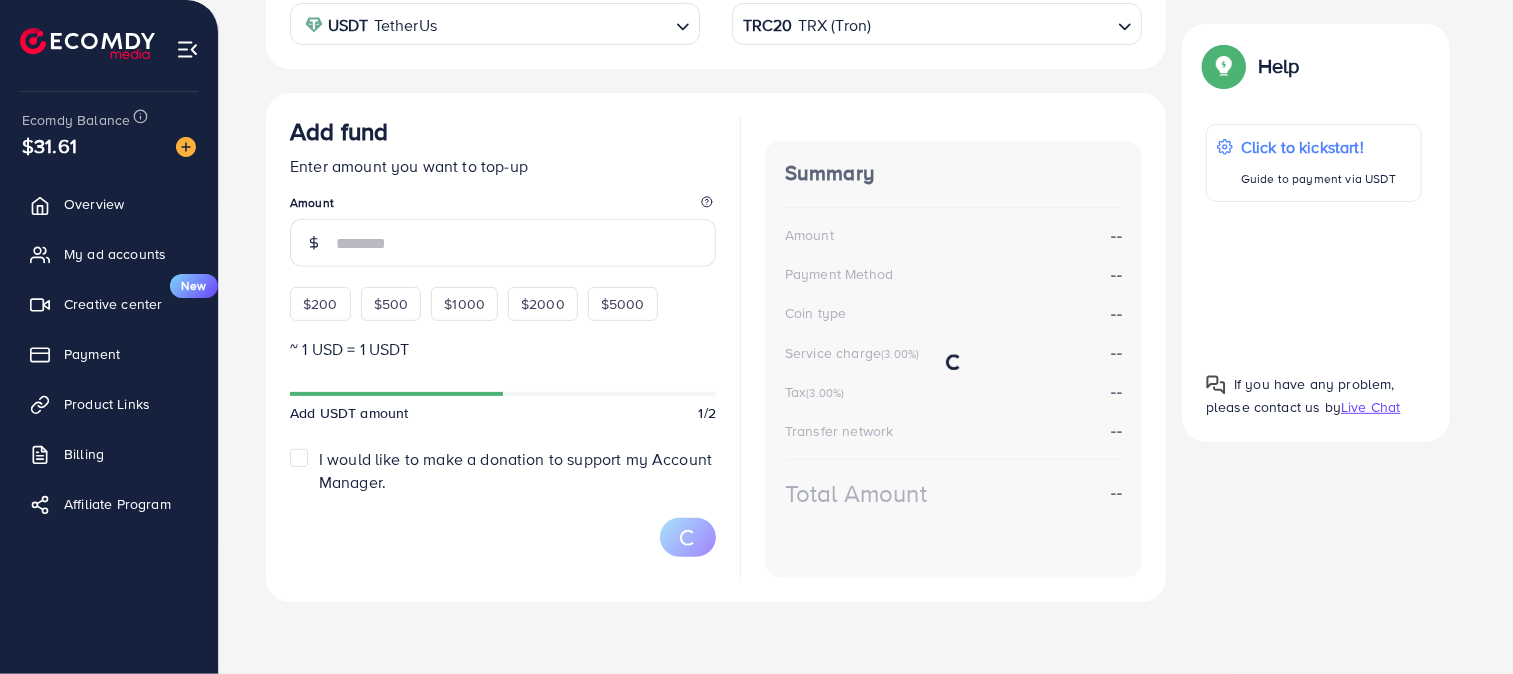 scroll, scrollTop: 432, scrollLeft: 0, axis: vertical 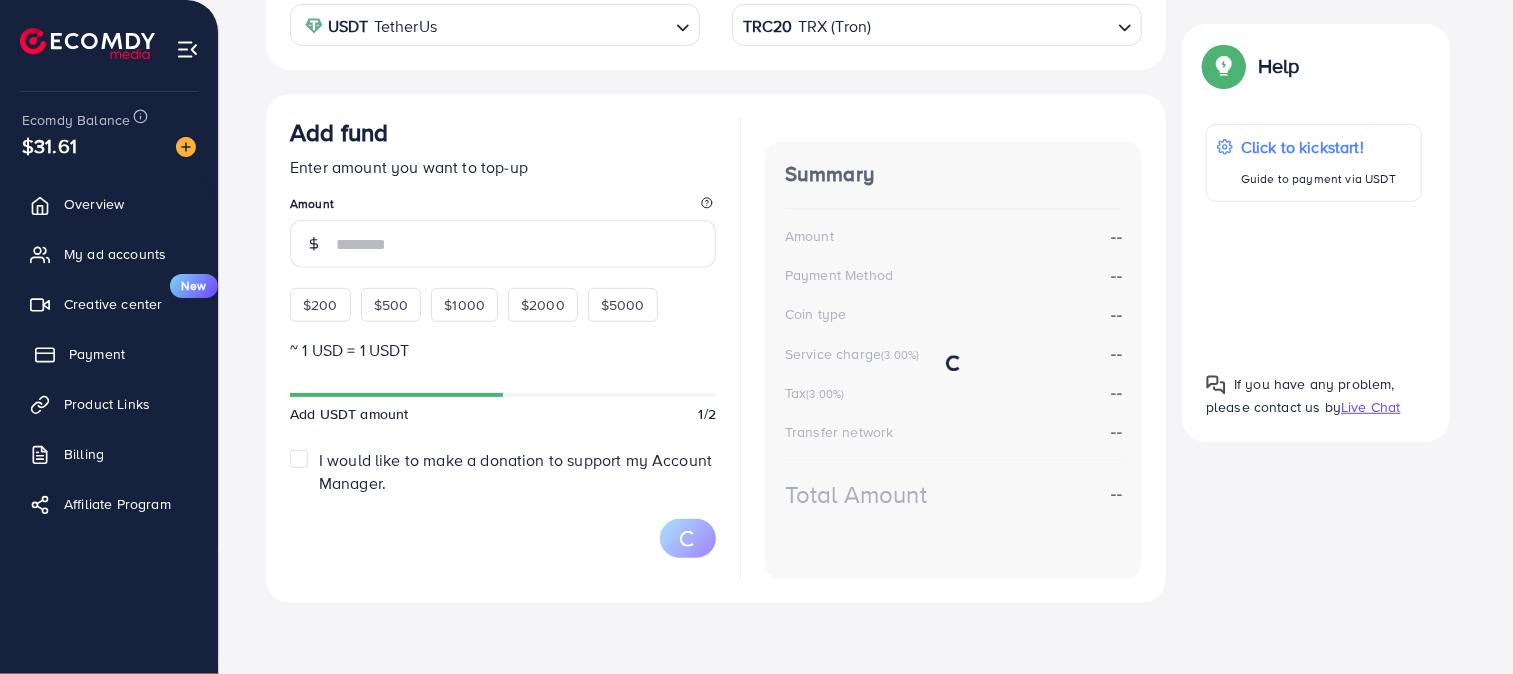 click on "Payment" at bounding box center (97, 354) 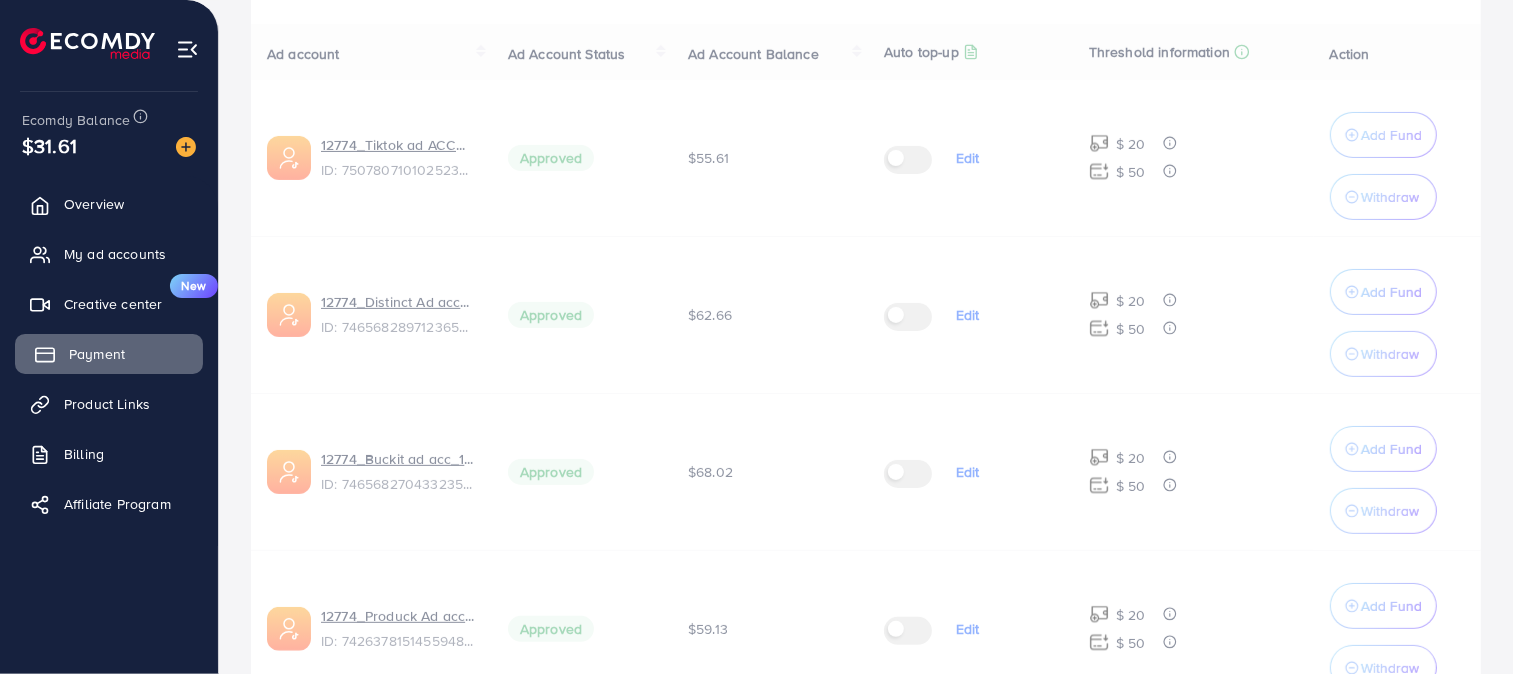 click on "Payment" at bounding box center (97, 354) 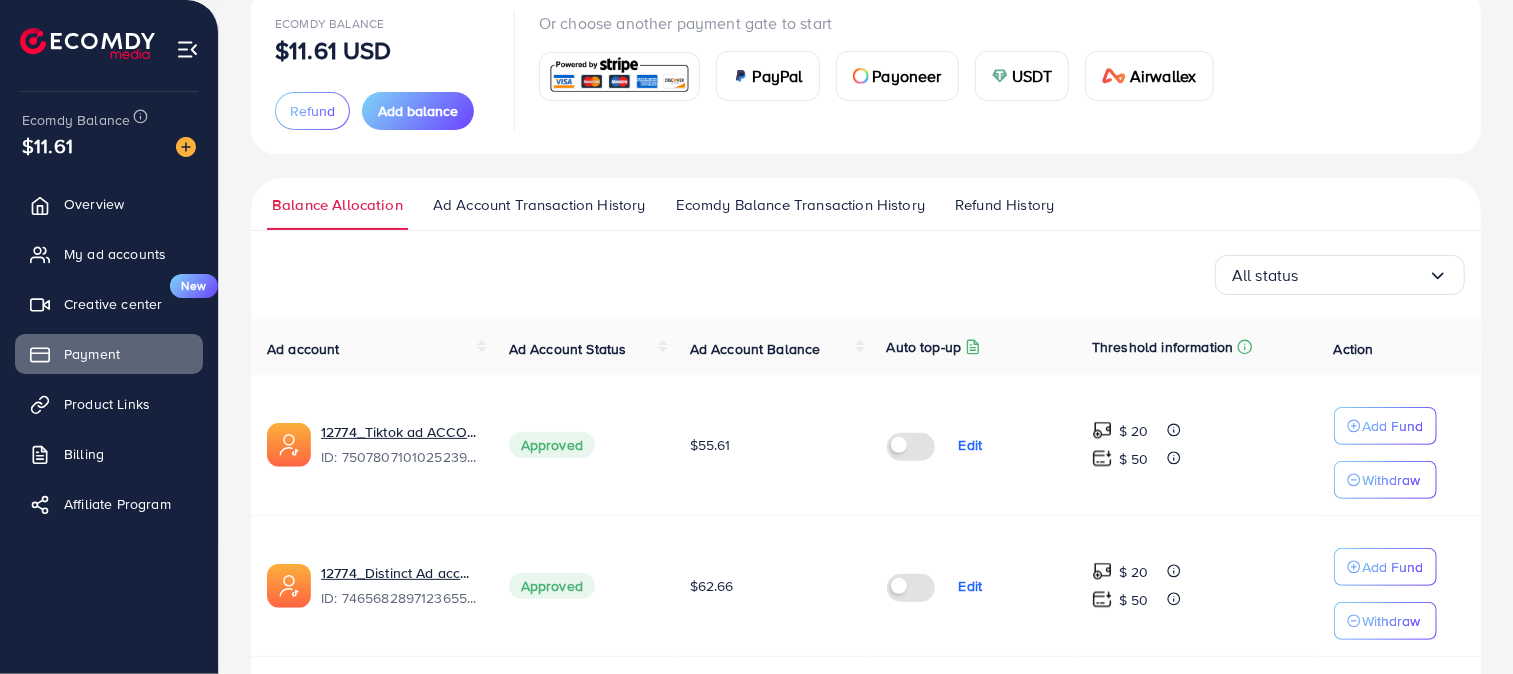 scroll, scrollTop: 133, scrollLeft: 0, axis: vertical 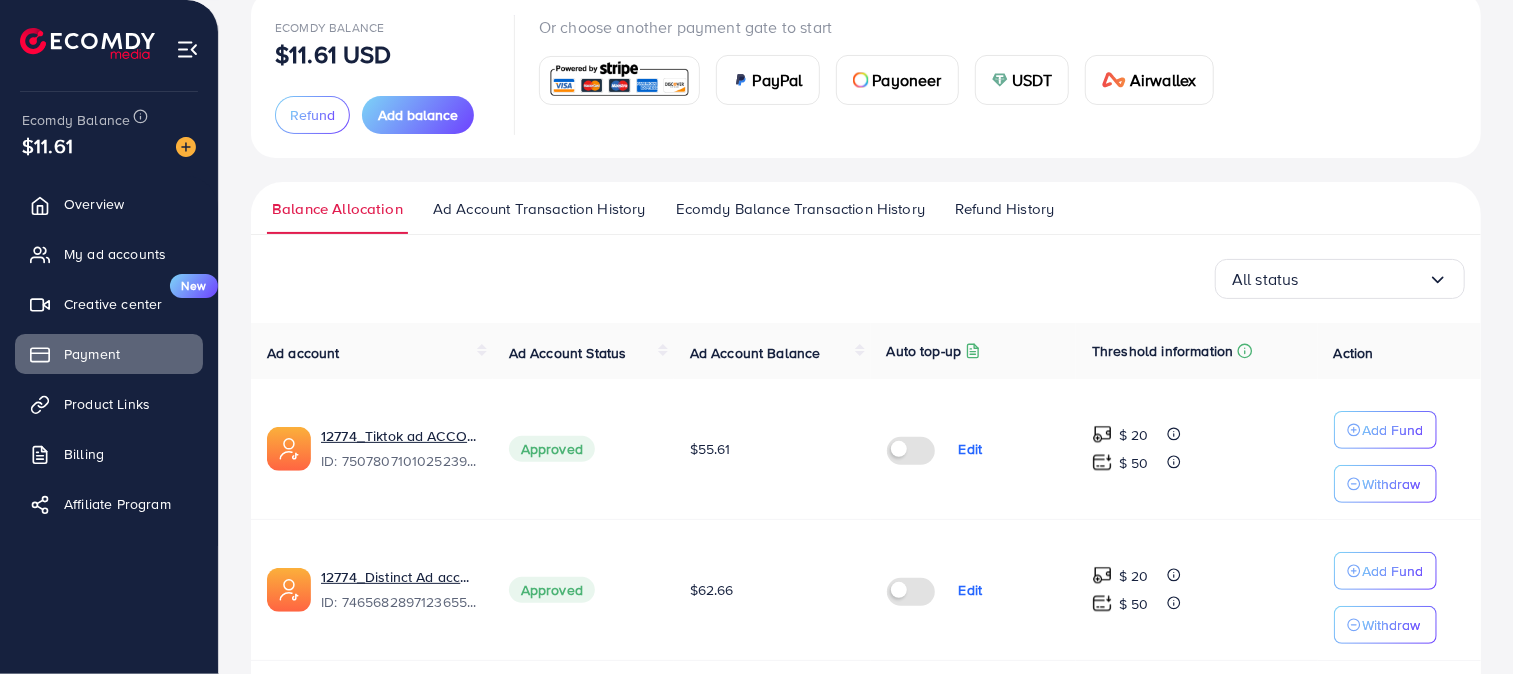 click on "Ecomdy Balance Transaction History" at bounding box center [800, 216] 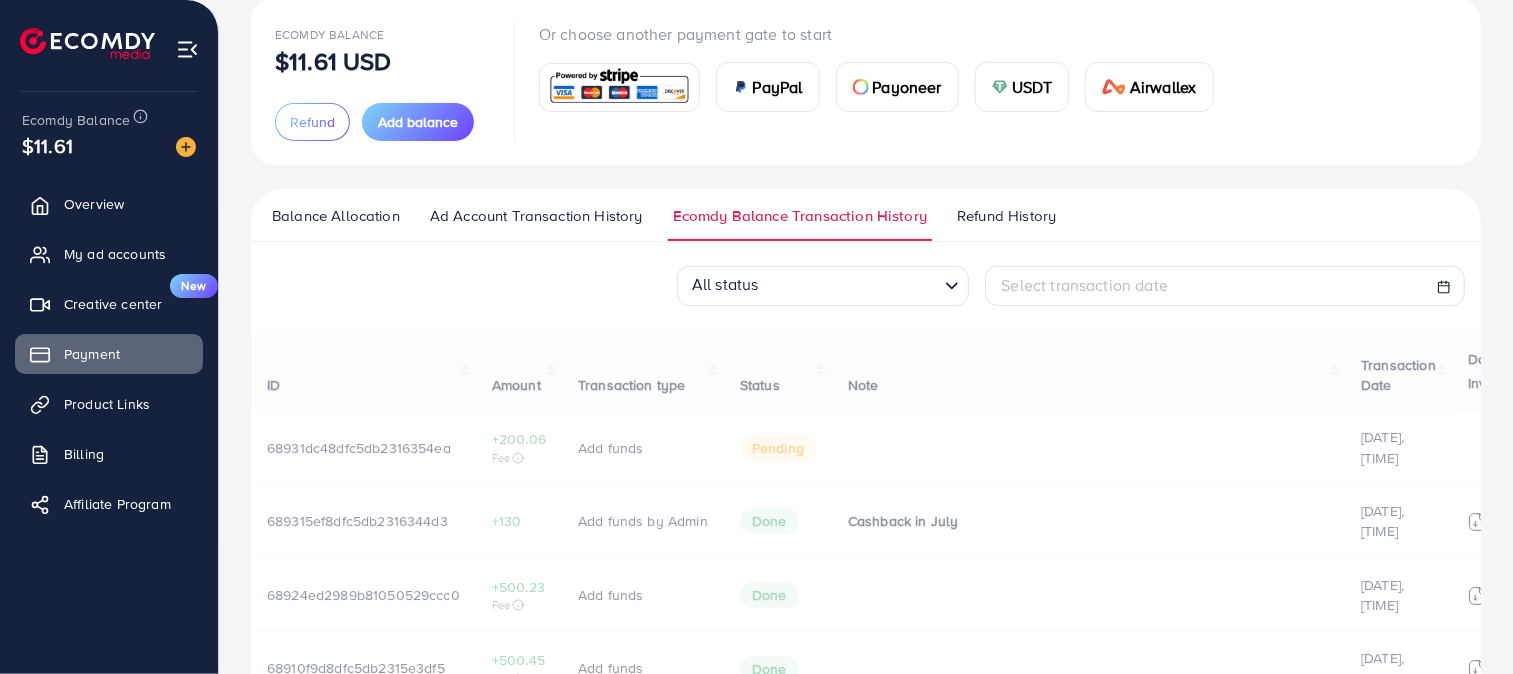 scroll, scrollTop: 125, scrollLeft: 0, axis: vertical 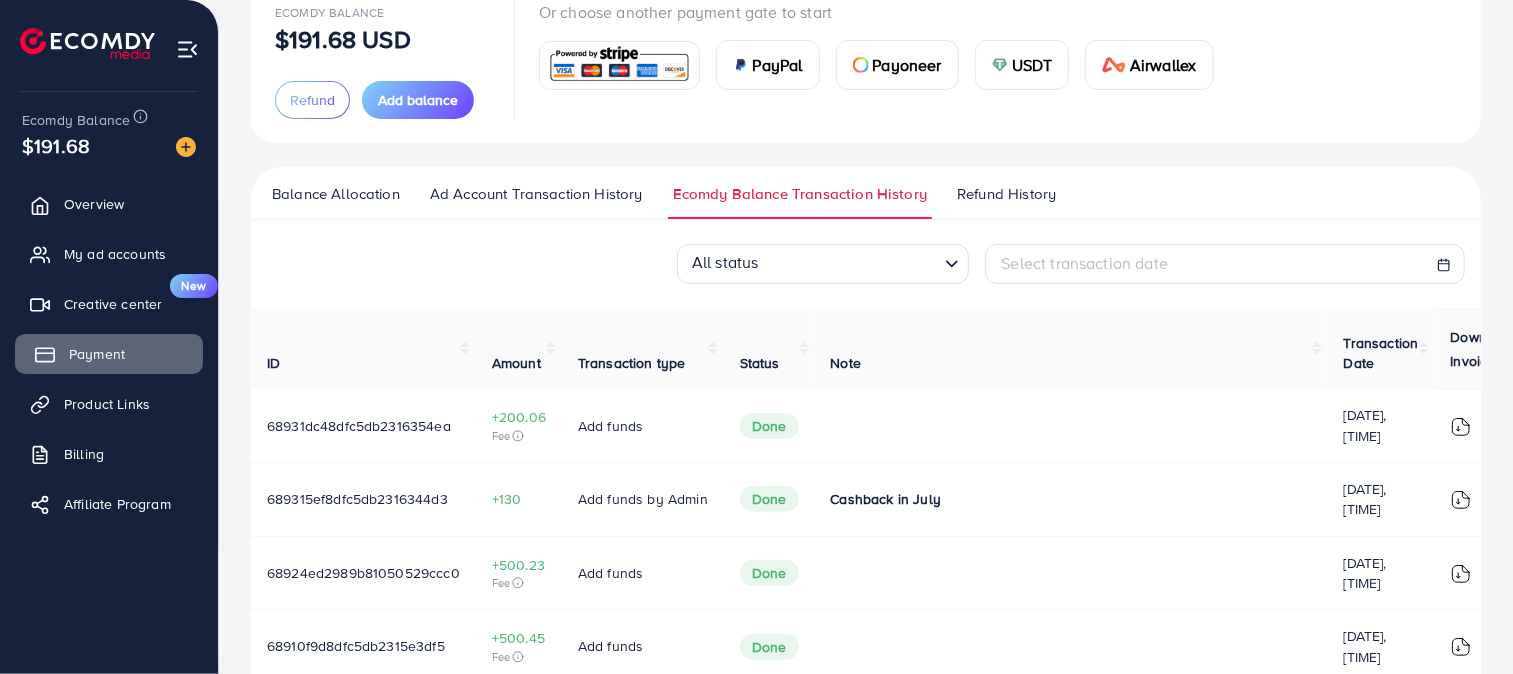 click on "Payment" at bounding box center (109, 354) 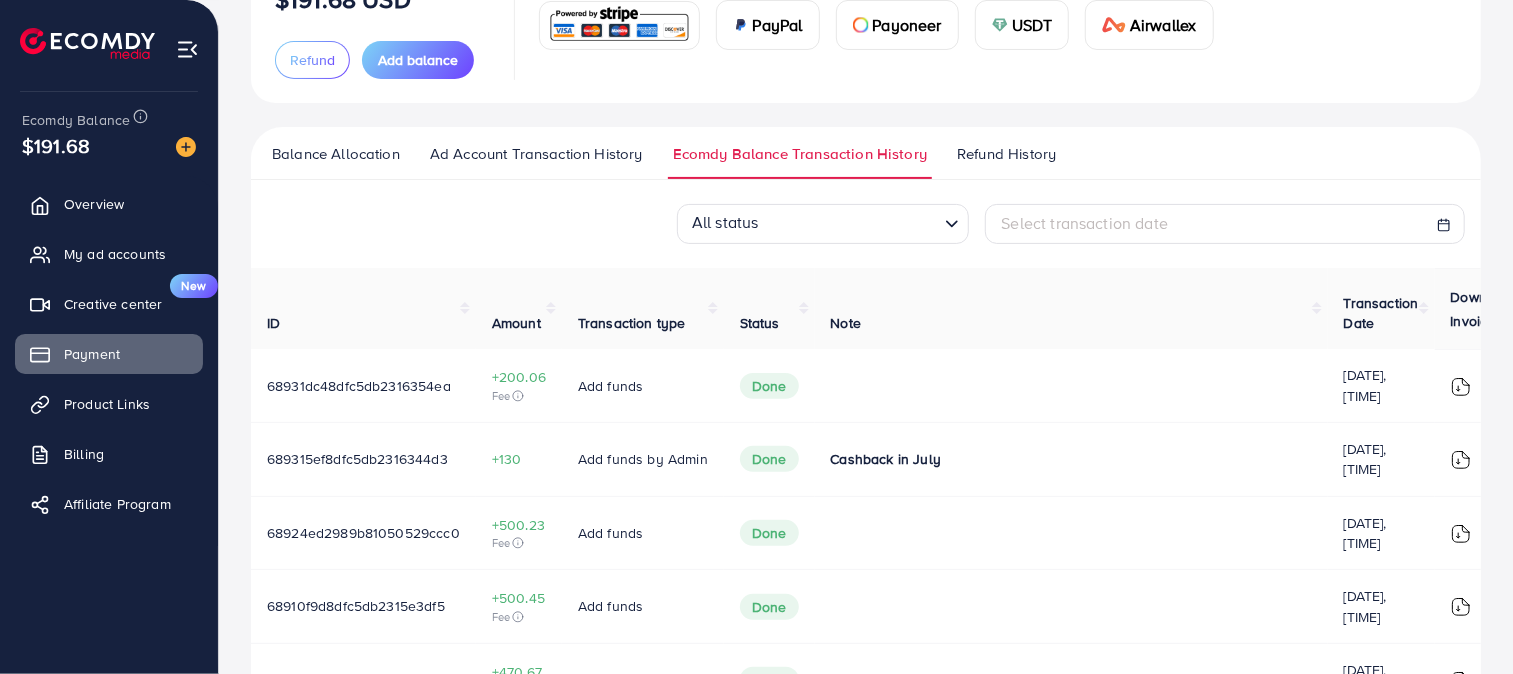 scroll, scrollTop: 190, scrollLeft: 0, axis: vertical 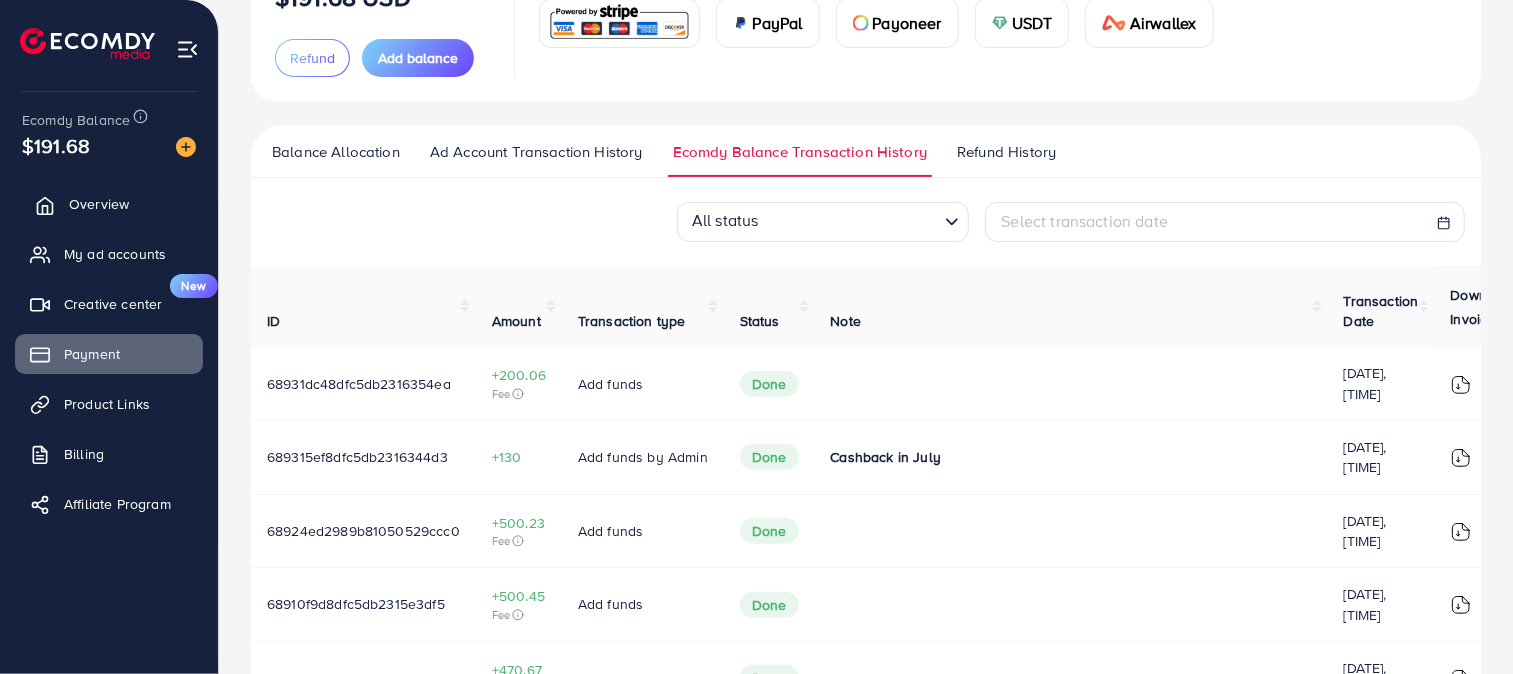 click on "Overview" at bounding box center [109, 204] 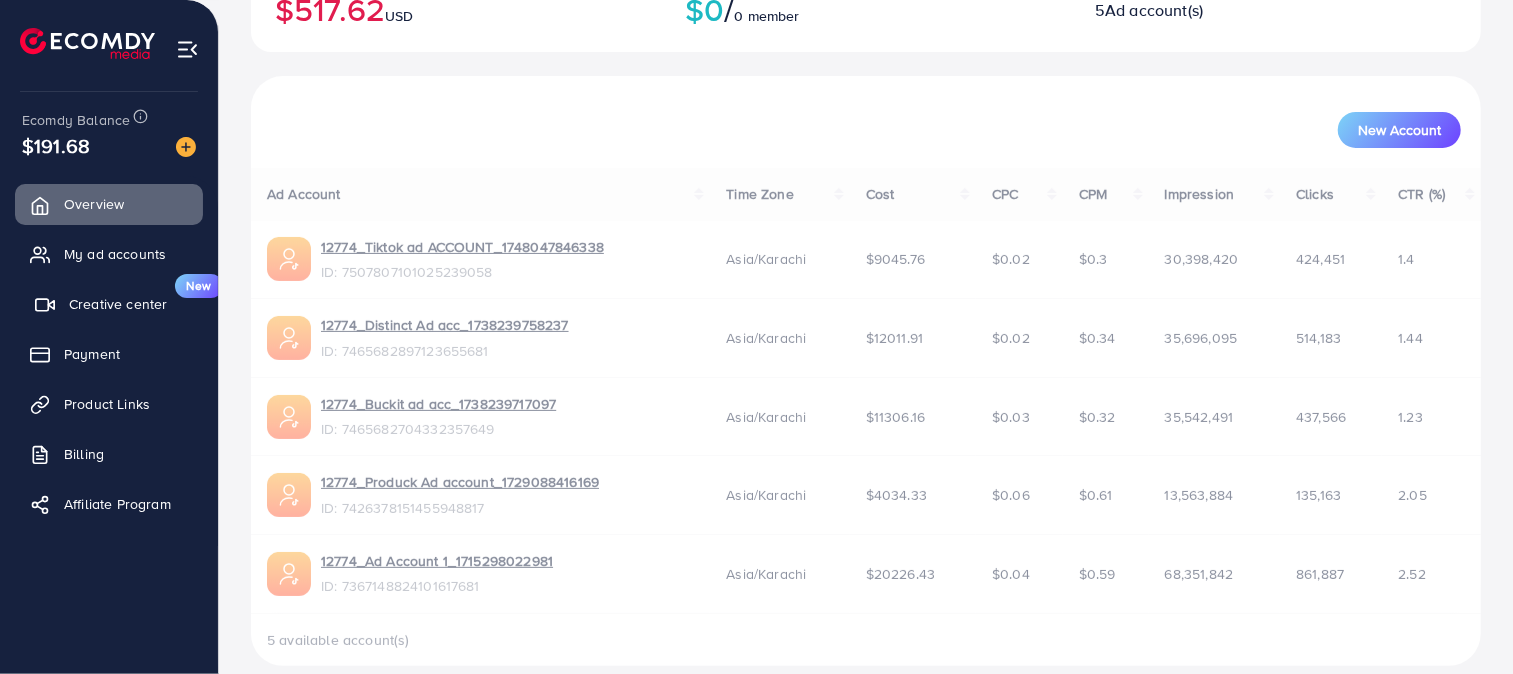 scroll, scrollTop: 0, scrollLeft: 0, axis: both 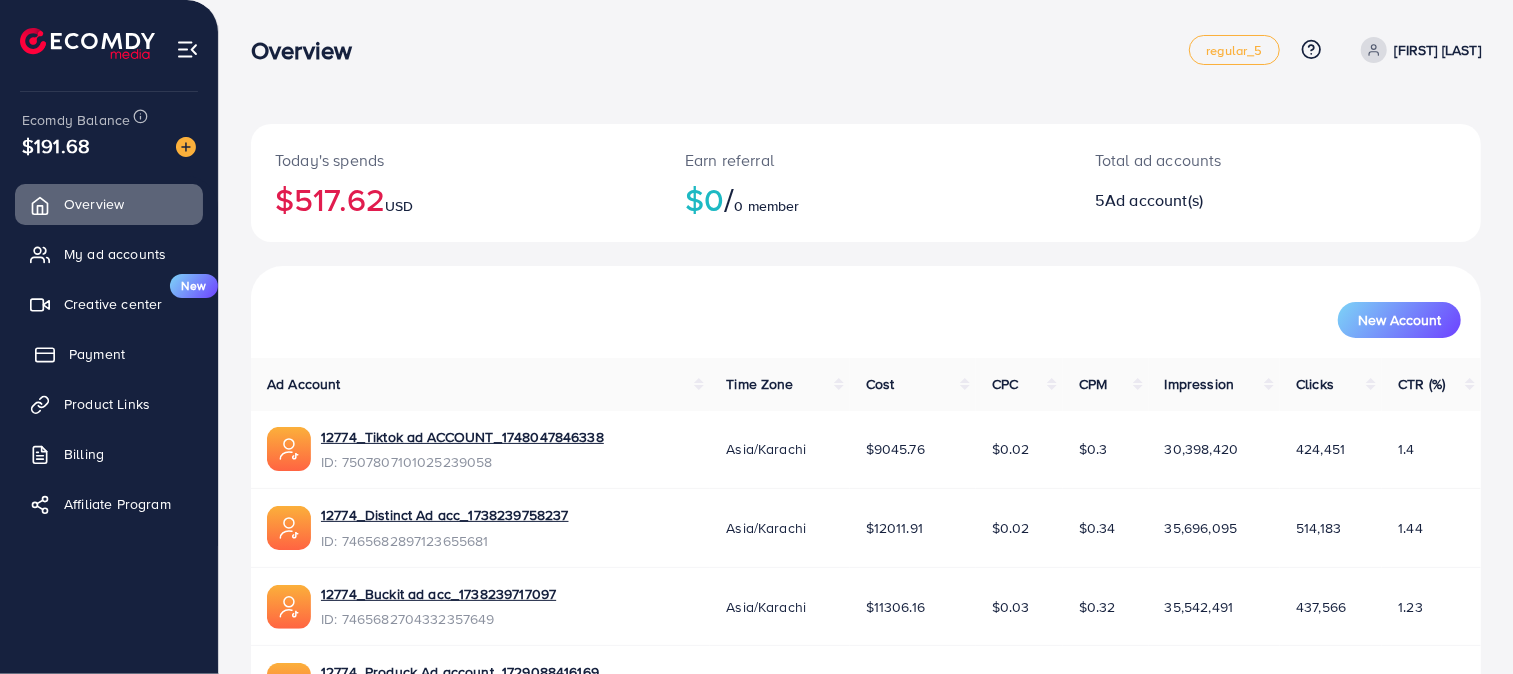 click on "Payment" at bounding box center [109, 354] 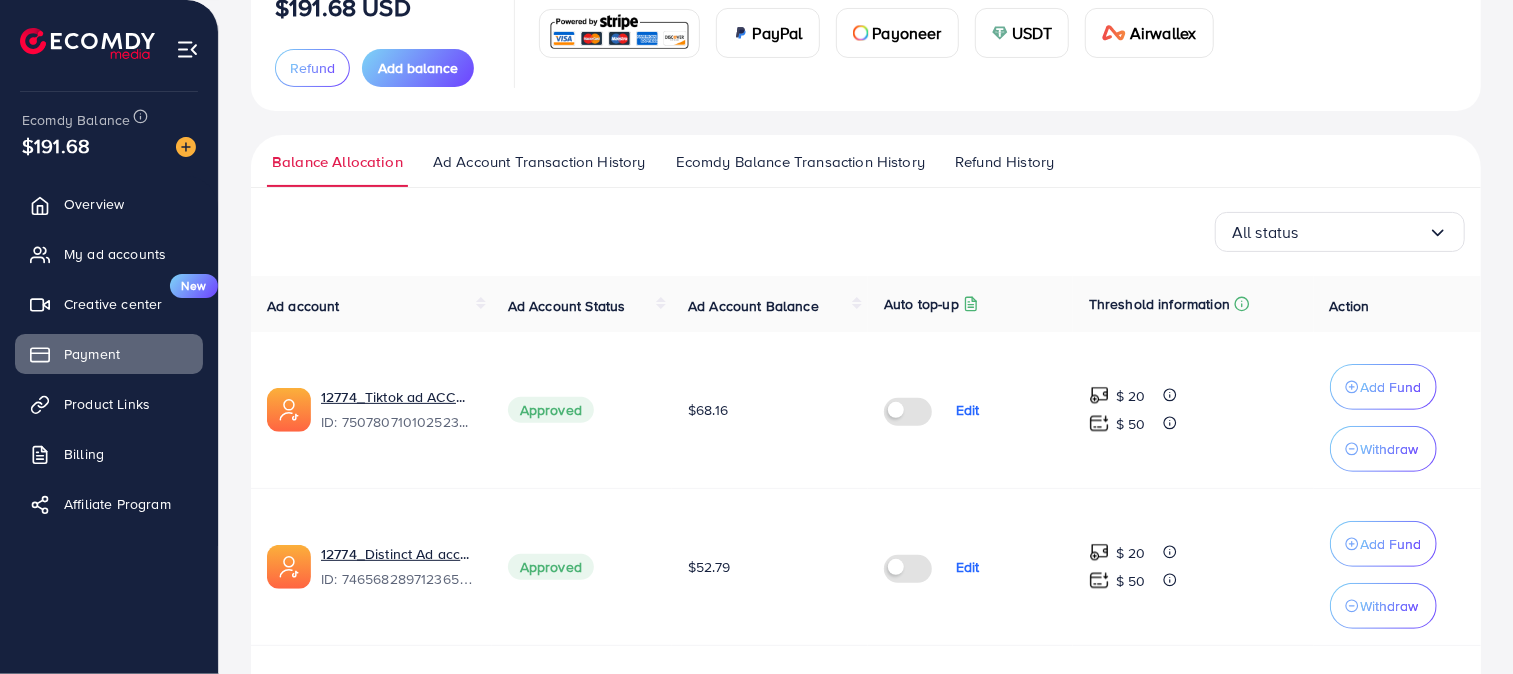 scroll, scrollTop: 68, scrollLeft: 0, axis: vertical 